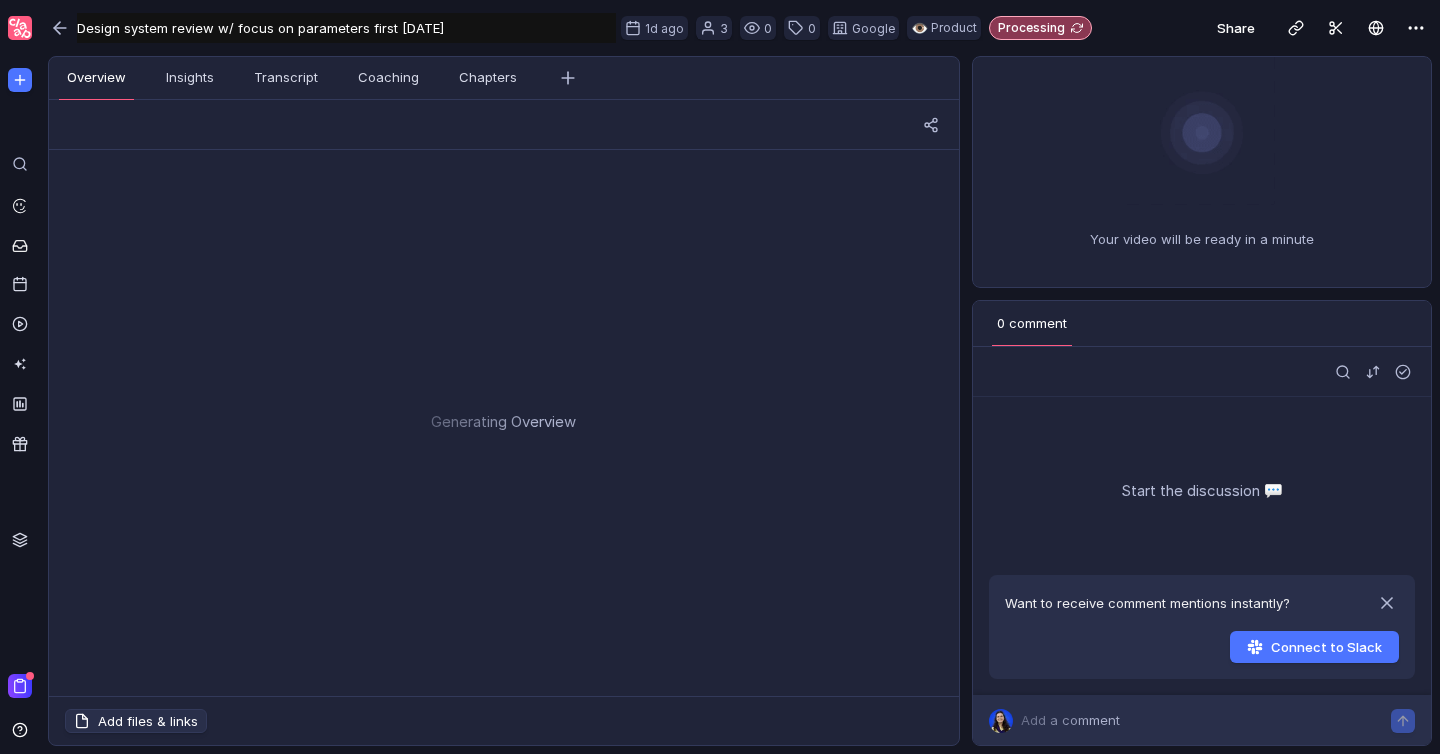 click at bounding box center (60, 28) 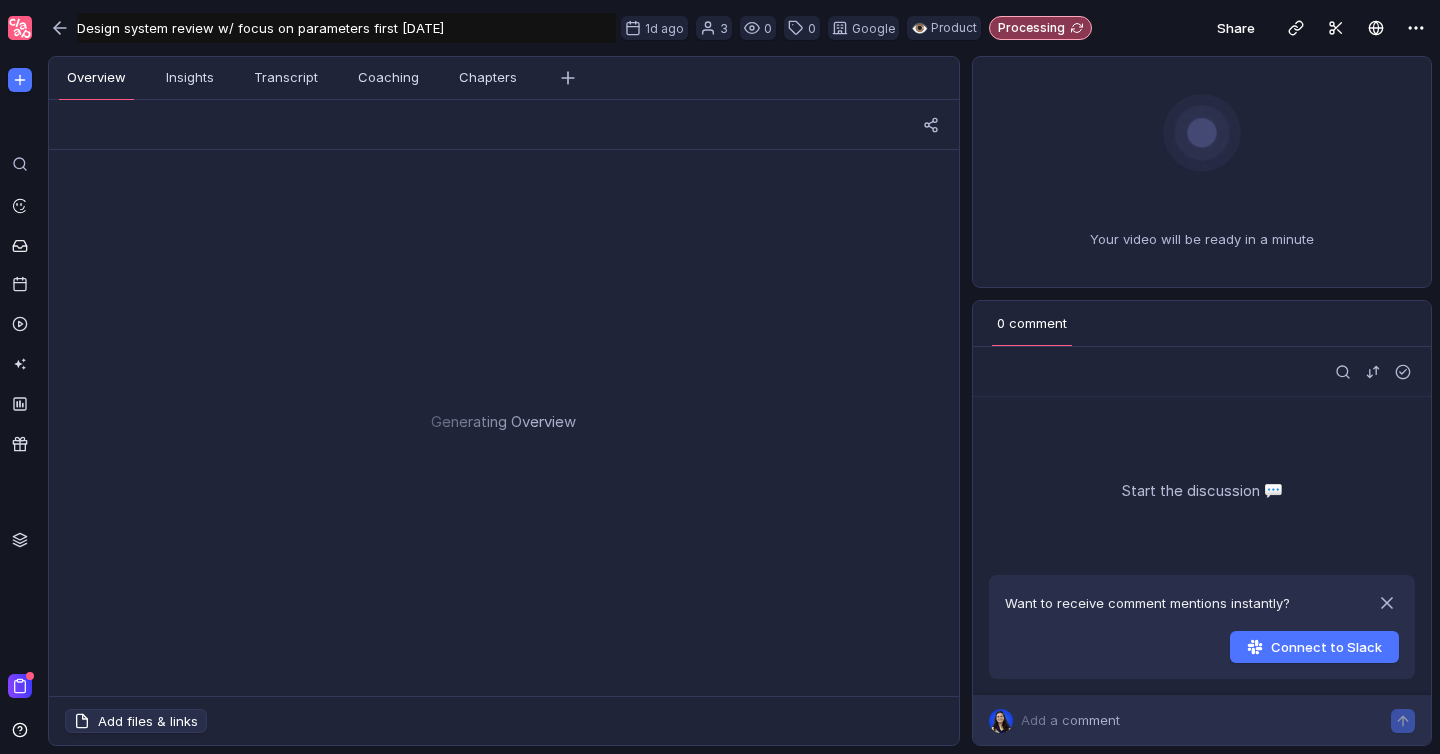 scroll, scrollTop: 0, scrollLeft: 0, axis: both 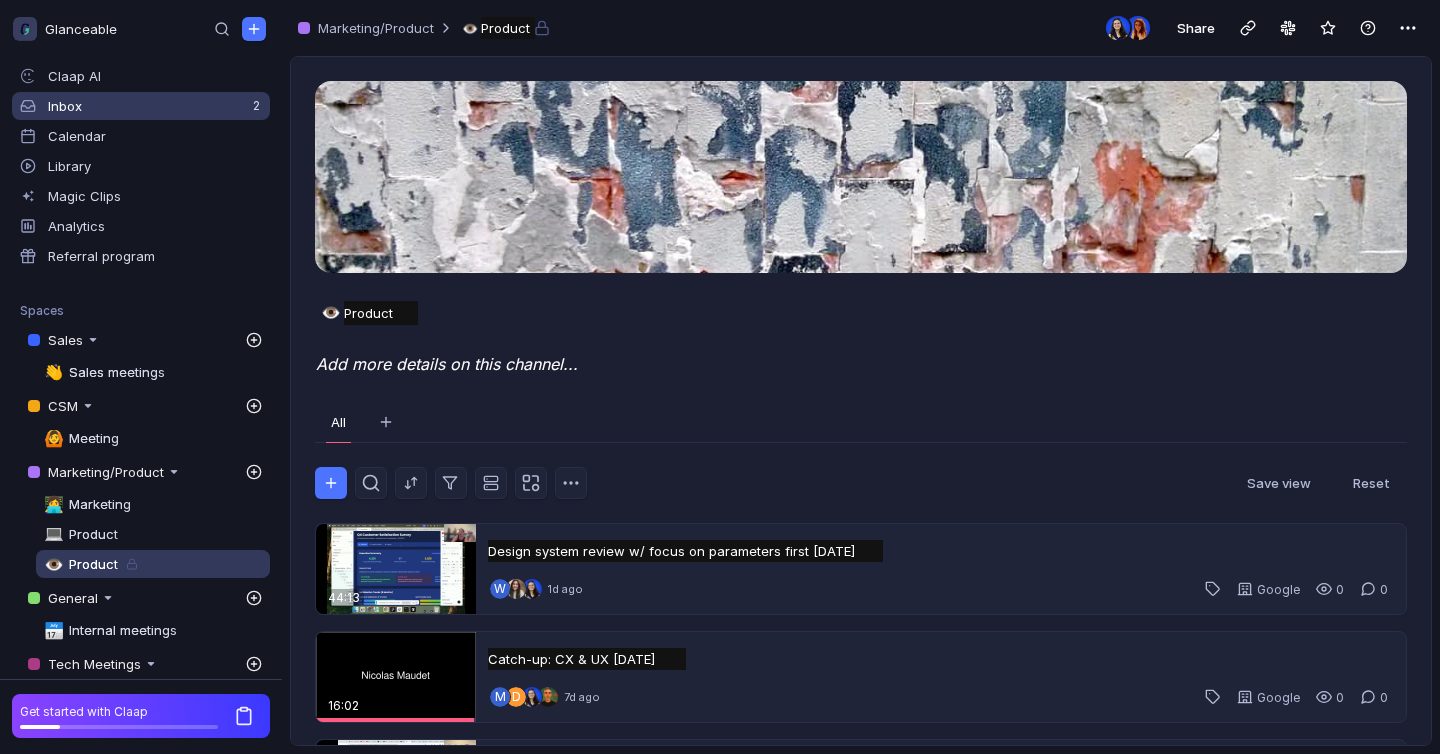 click on "Inbox 2" at bounding box center (141, 76) 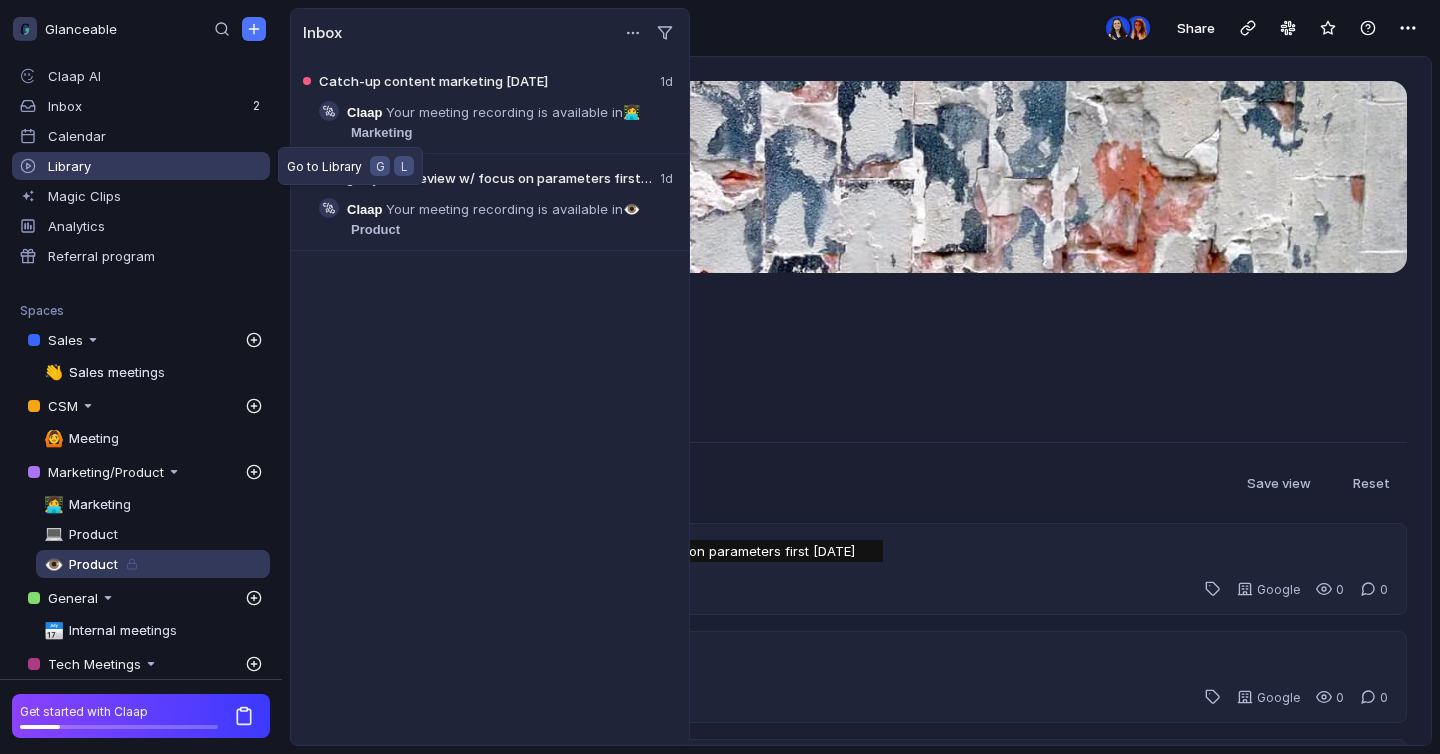 click on "Library" at bounding box center [141, 166] 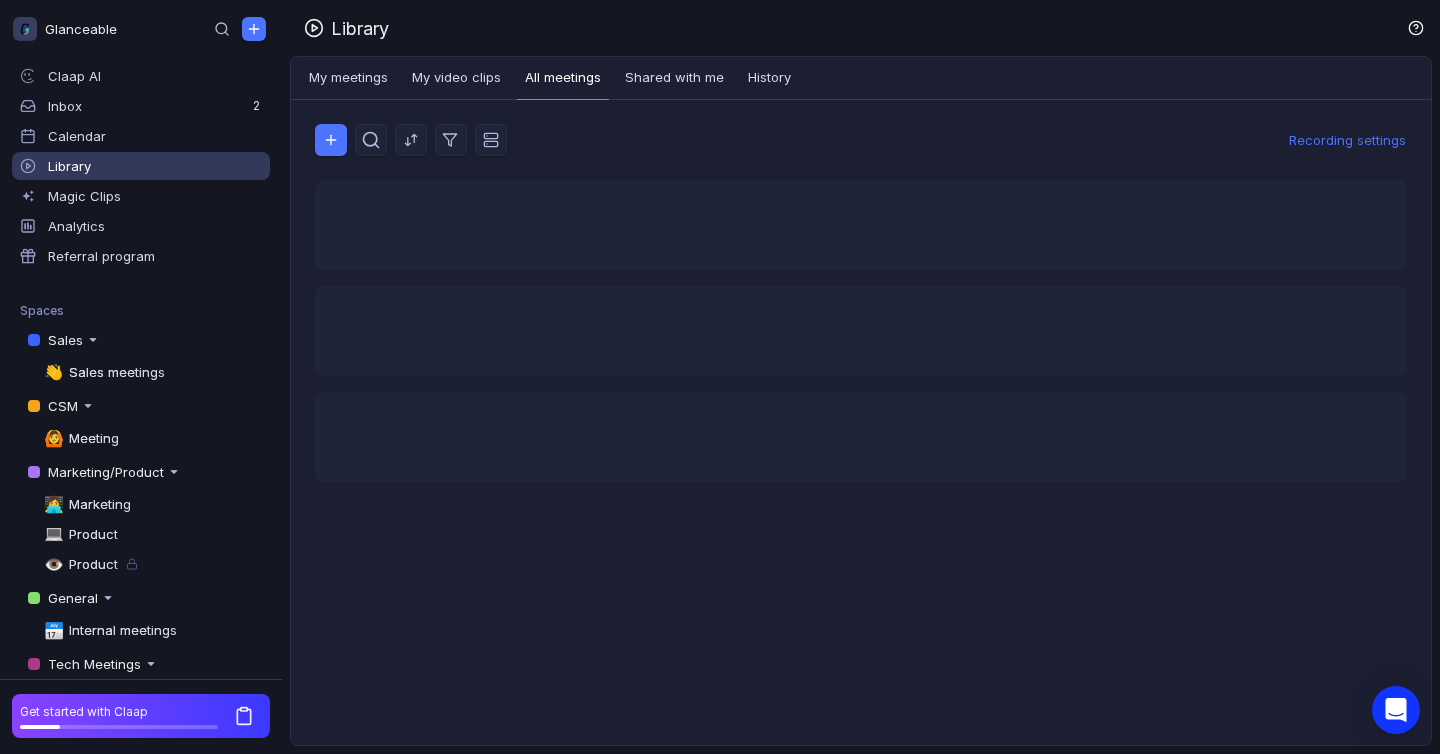 click on "All meetings" at bounding box center (563, 79) 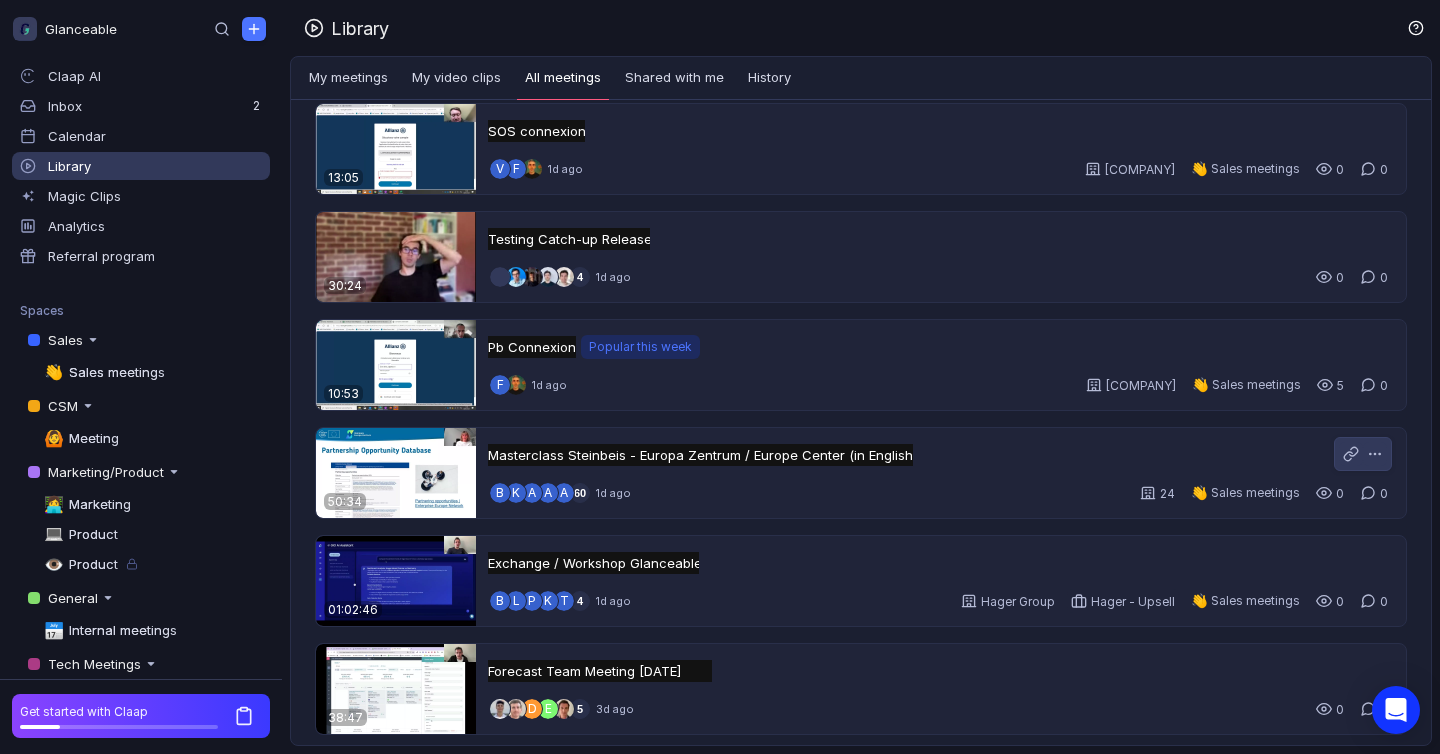 scroll, scrollTop: 539, scrollLeft: 0, axis: vertical 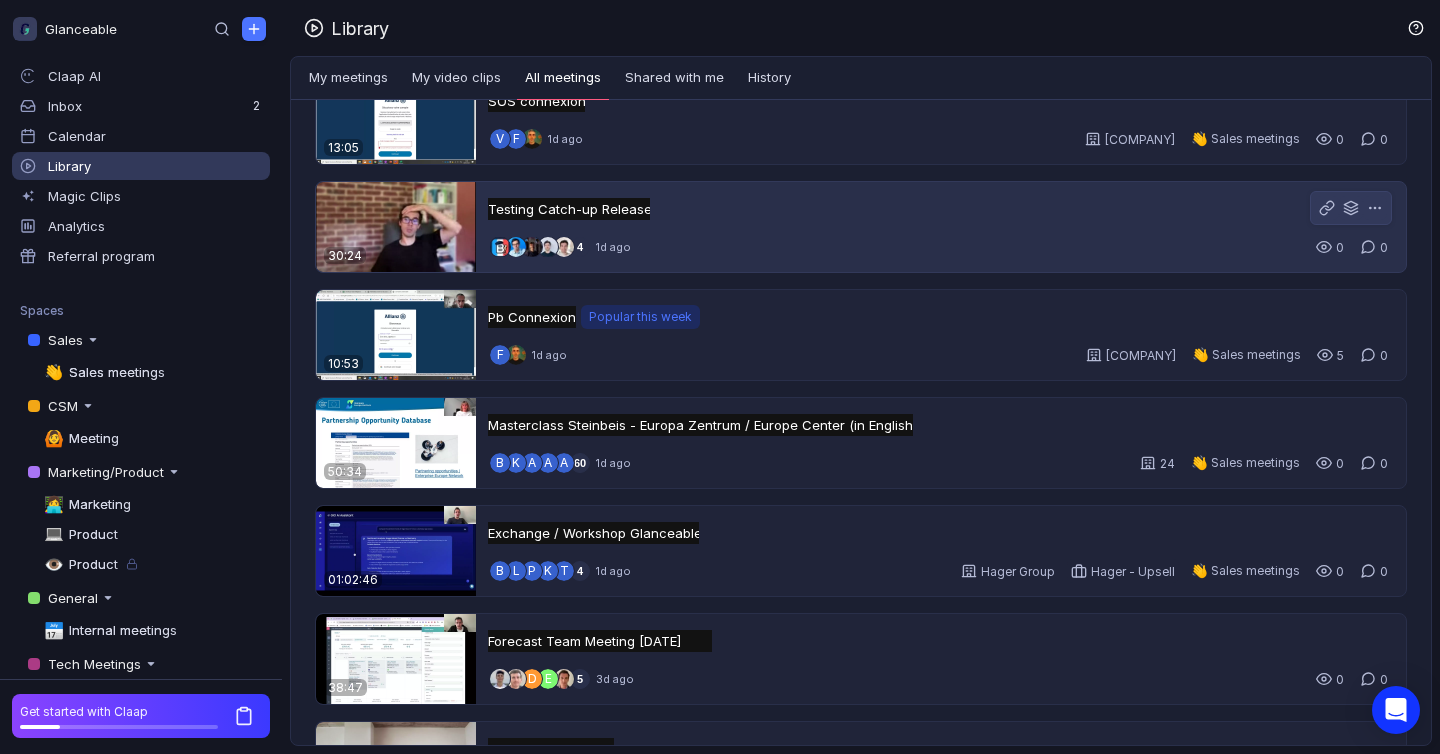 click on "Testing Catch-up Release Testing Catch-up Release Untitled" at bounding box center [569, 209] 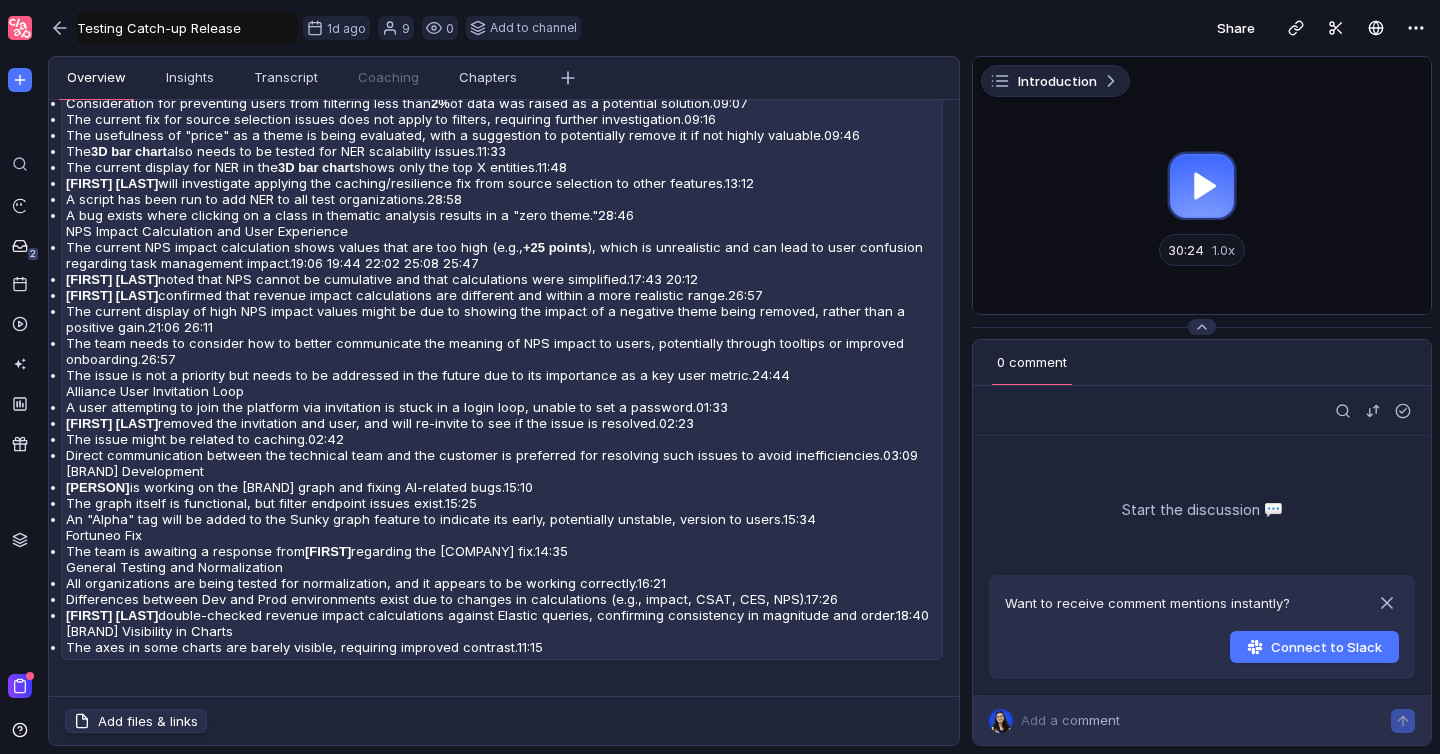 scroll, scrollTop: 1872, scrollLeft: 0, axis: vertical 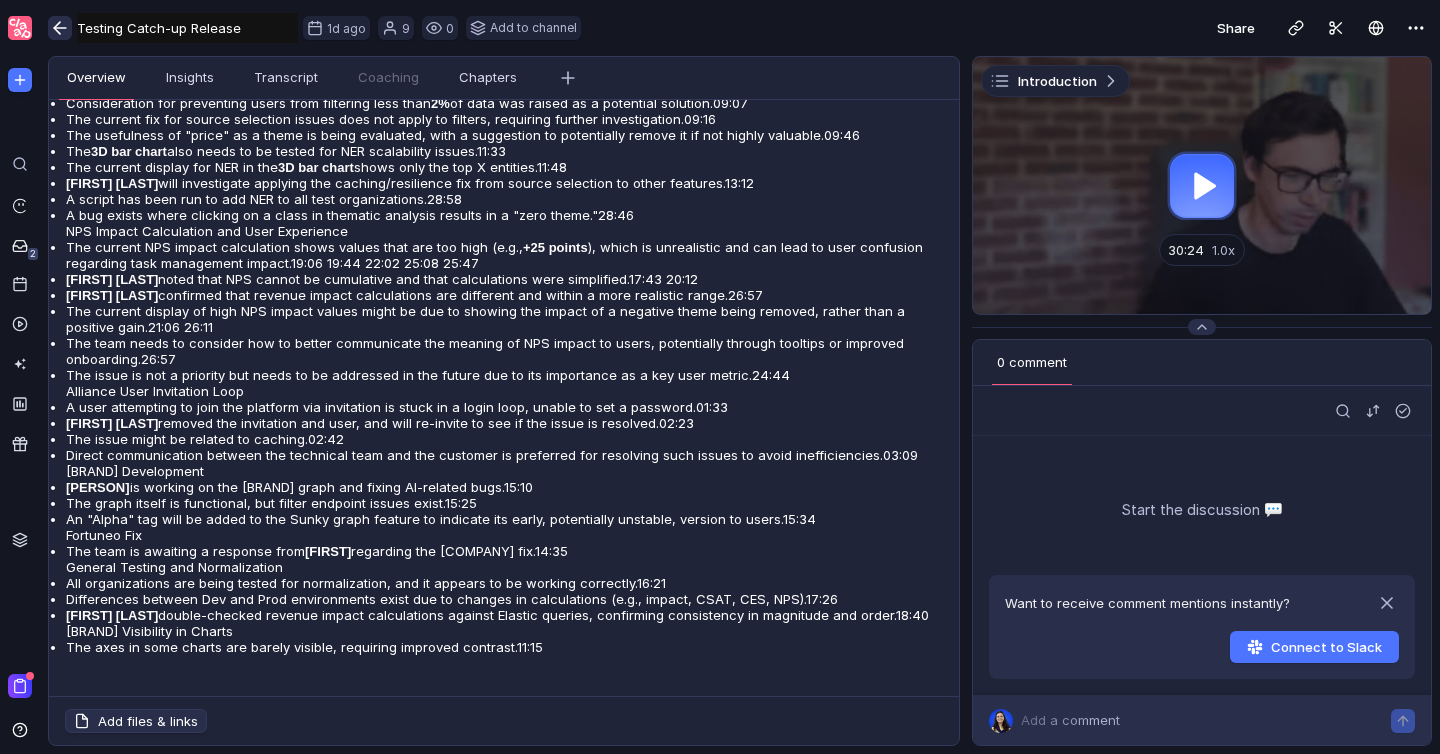 click at bounding box center (60, 28) 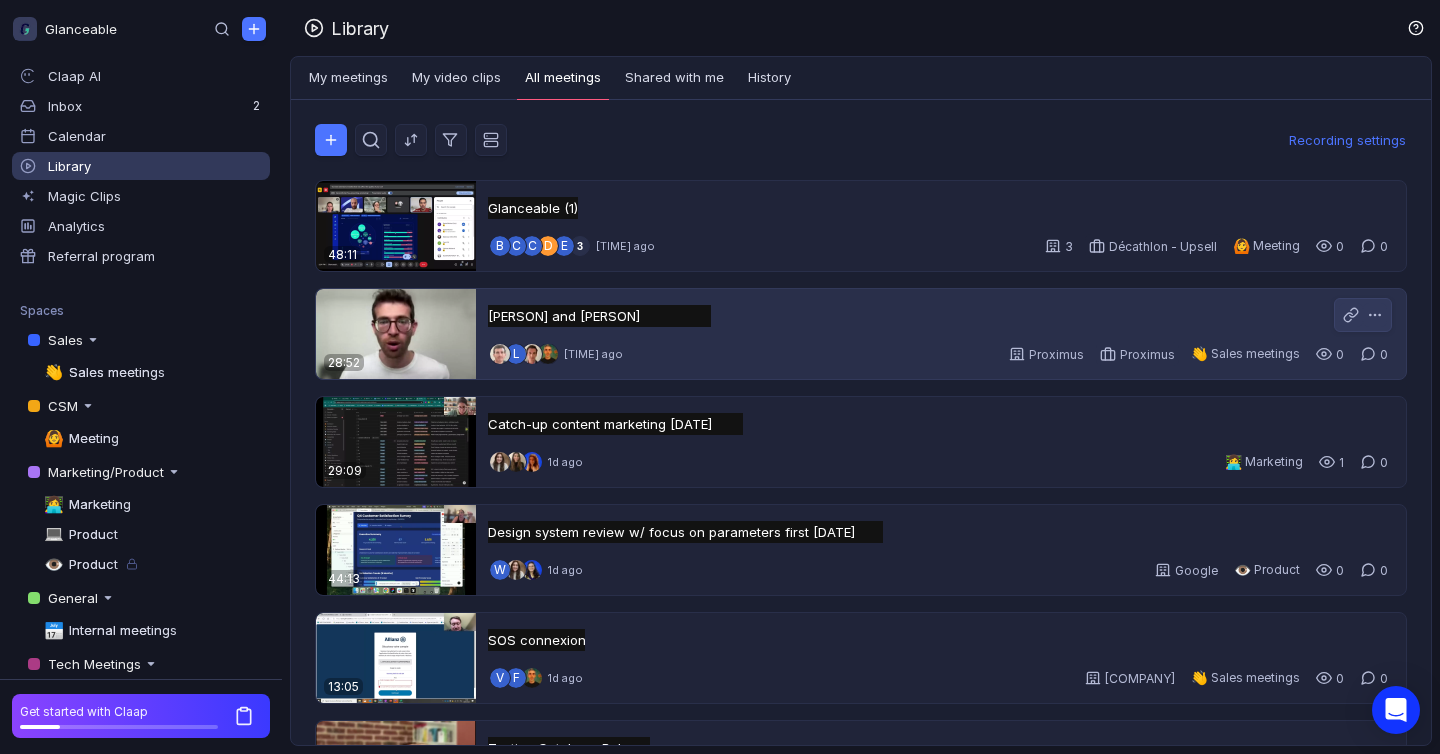 click on "[PERSON] and [PERSON] [PRODUCT] | [TOOL]" at bounding box center (599, 316) 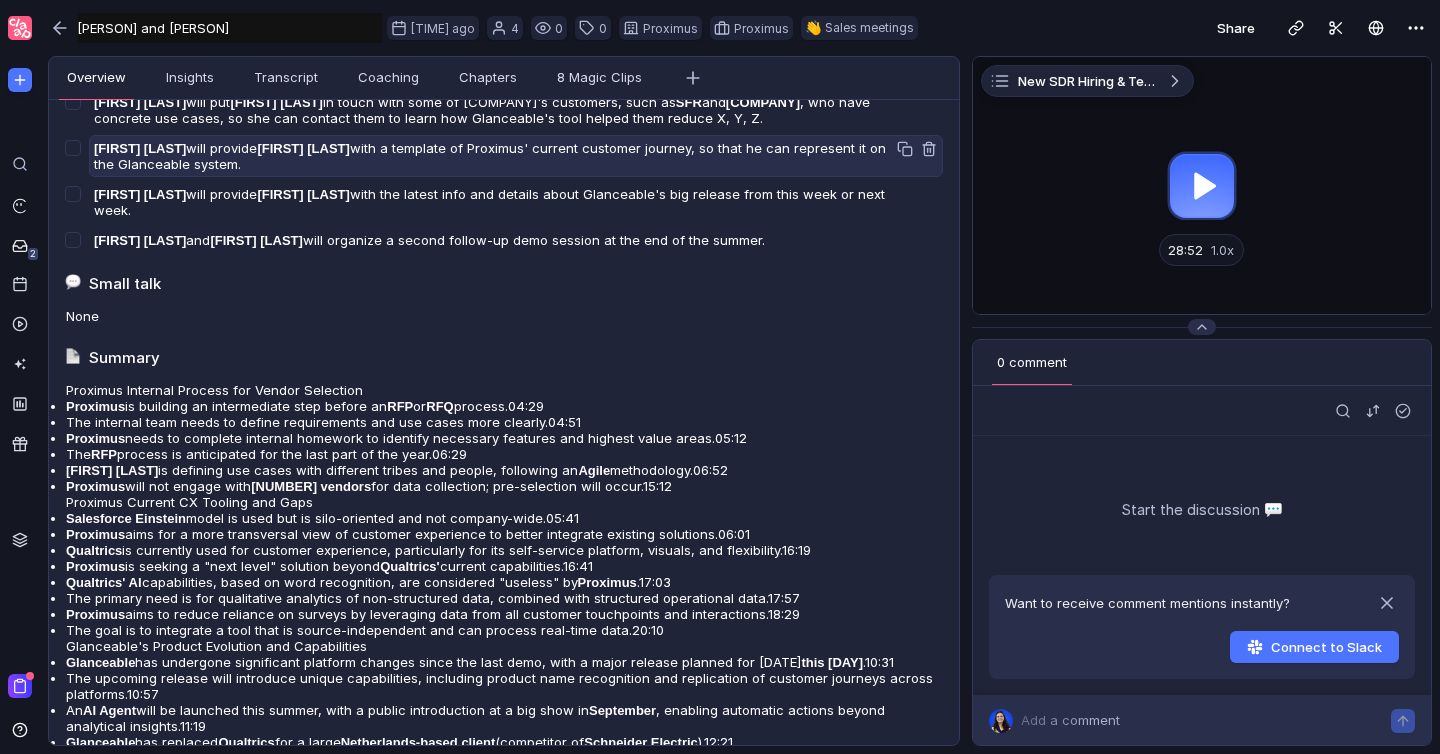 scroll, scrollTop: 769, scrollLeft: 0, axis: vertical 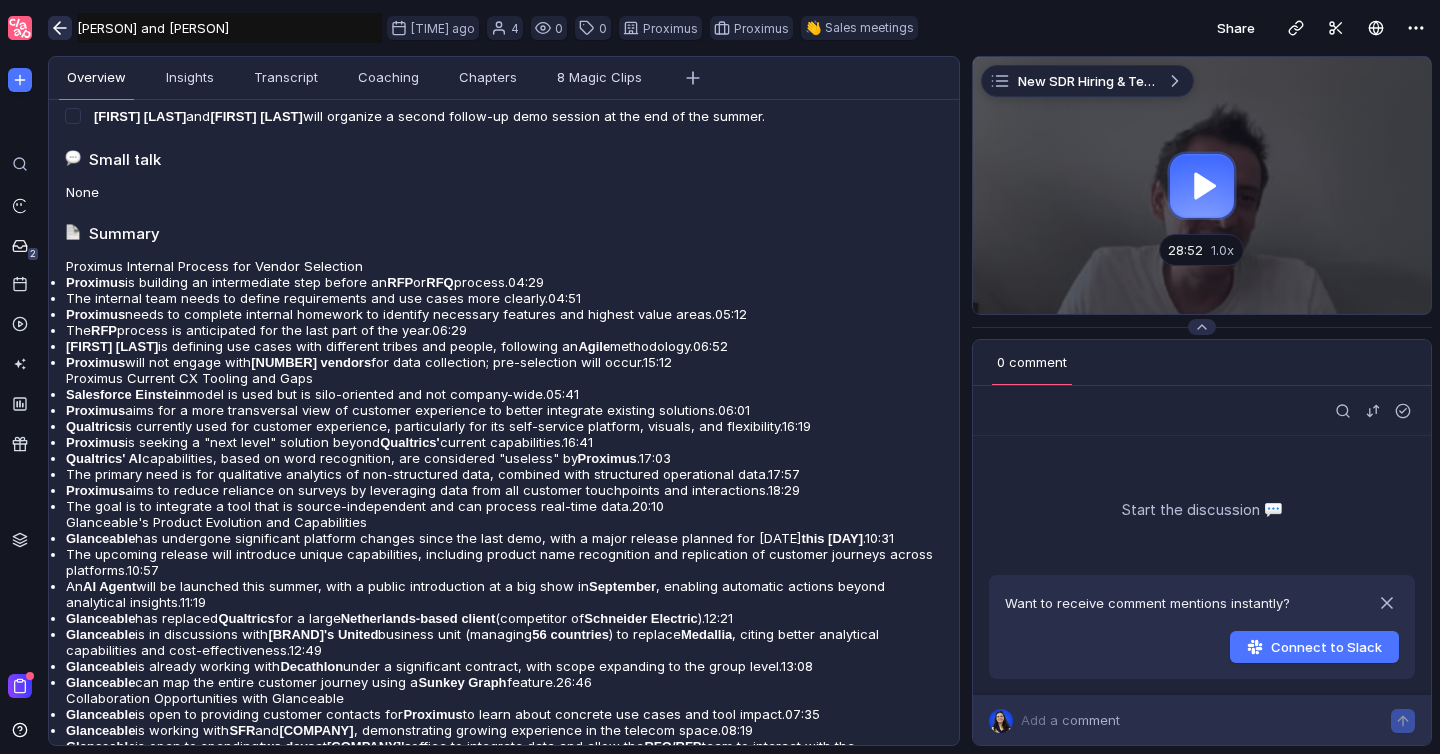 click at bounding box center (57, 28) 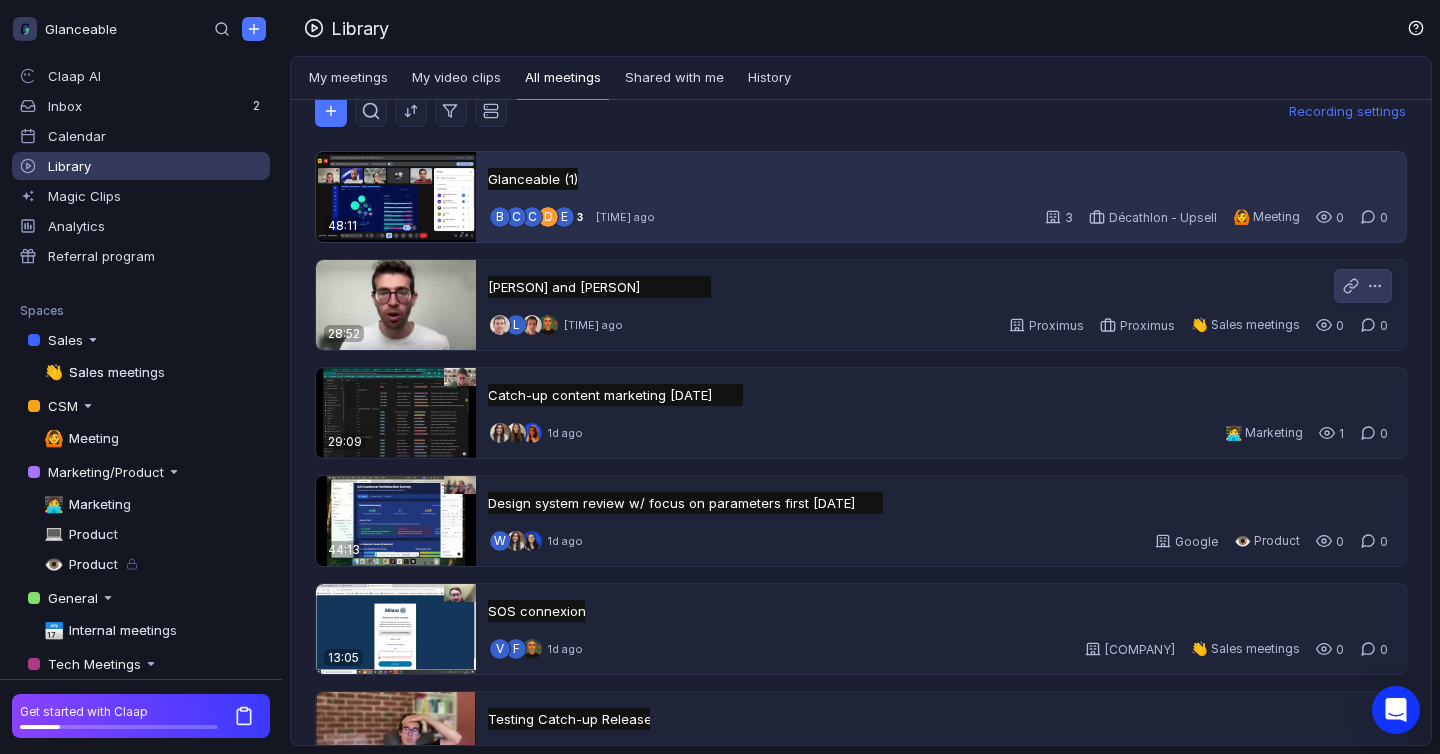 scroll, scrollTop: 19, scrollLeft: 0, axis: vertical 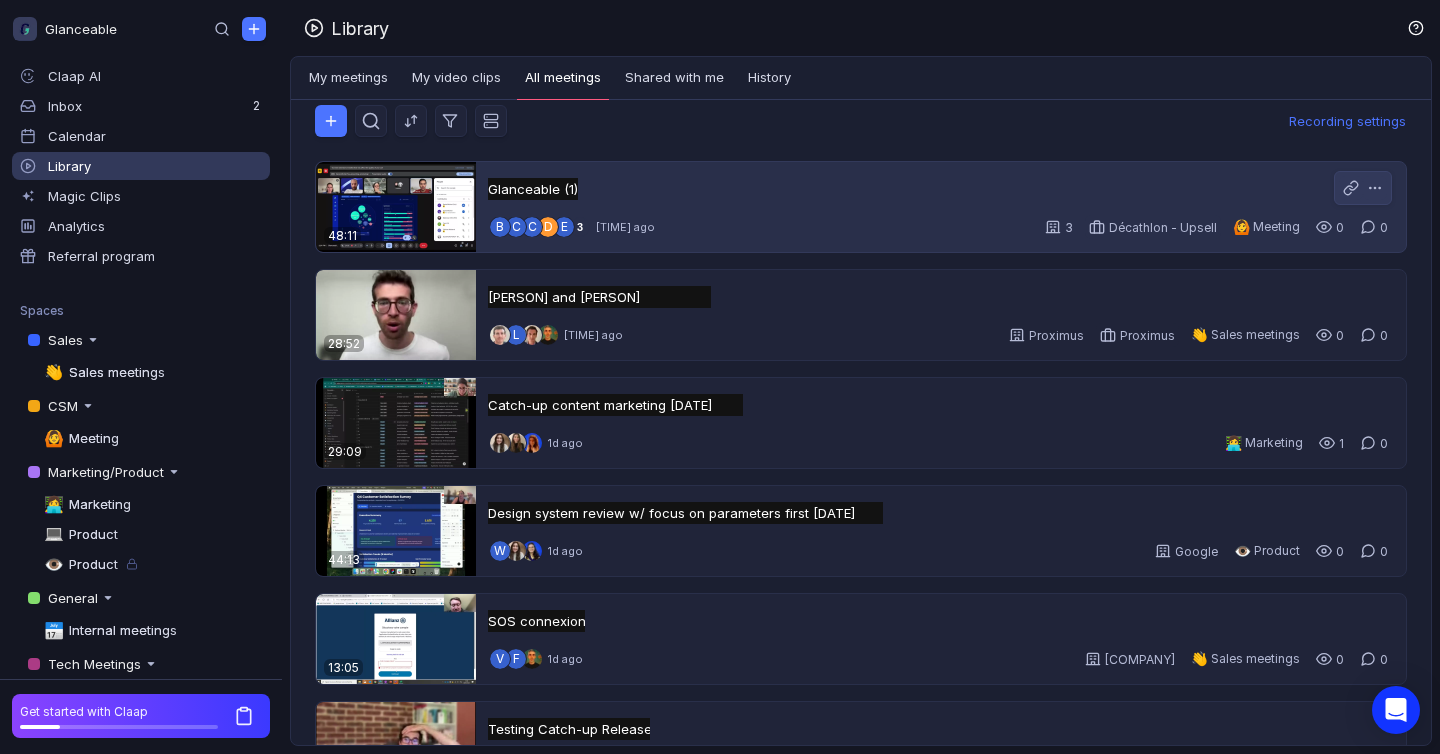 click on "Glanceable (1) Glanceable (1) Untitled" at bounding box center [533, 189] 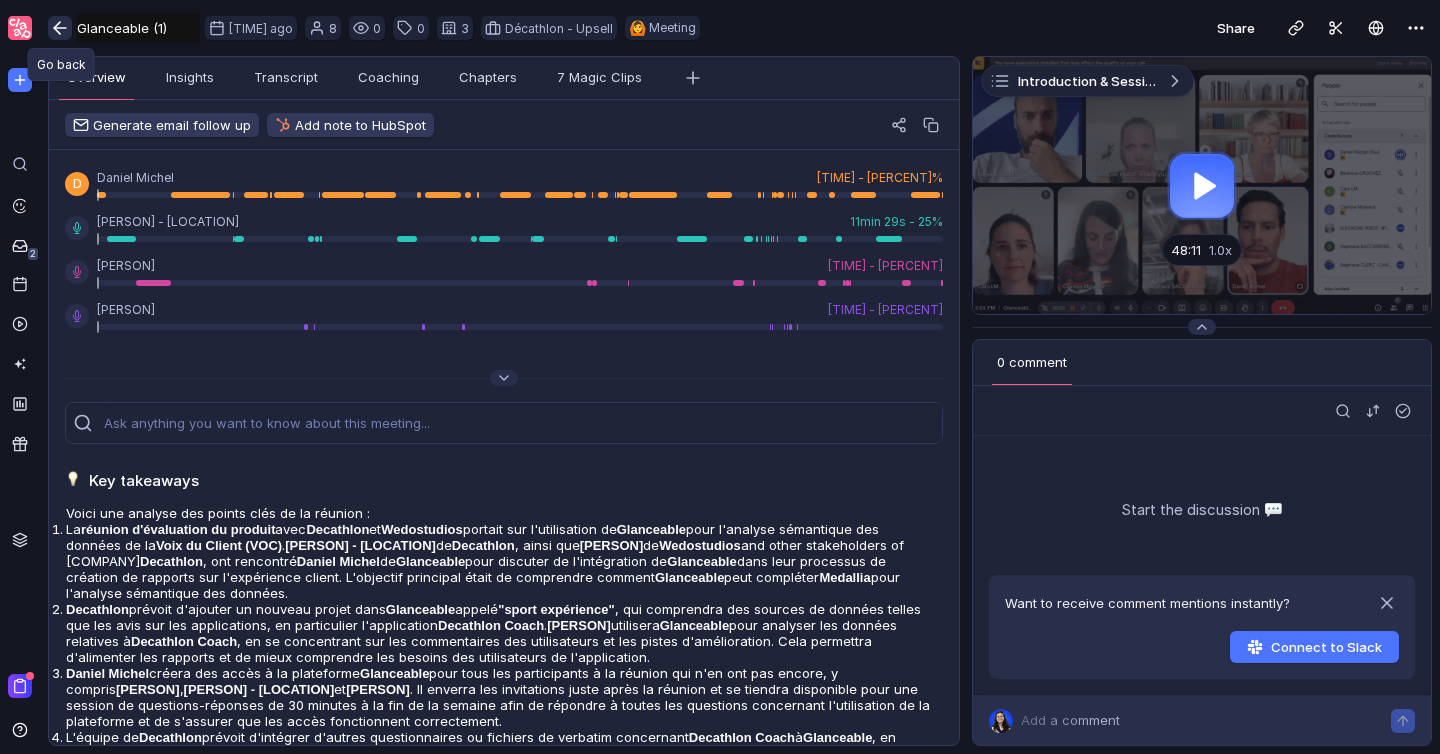 click at bounding box center (60, 28) 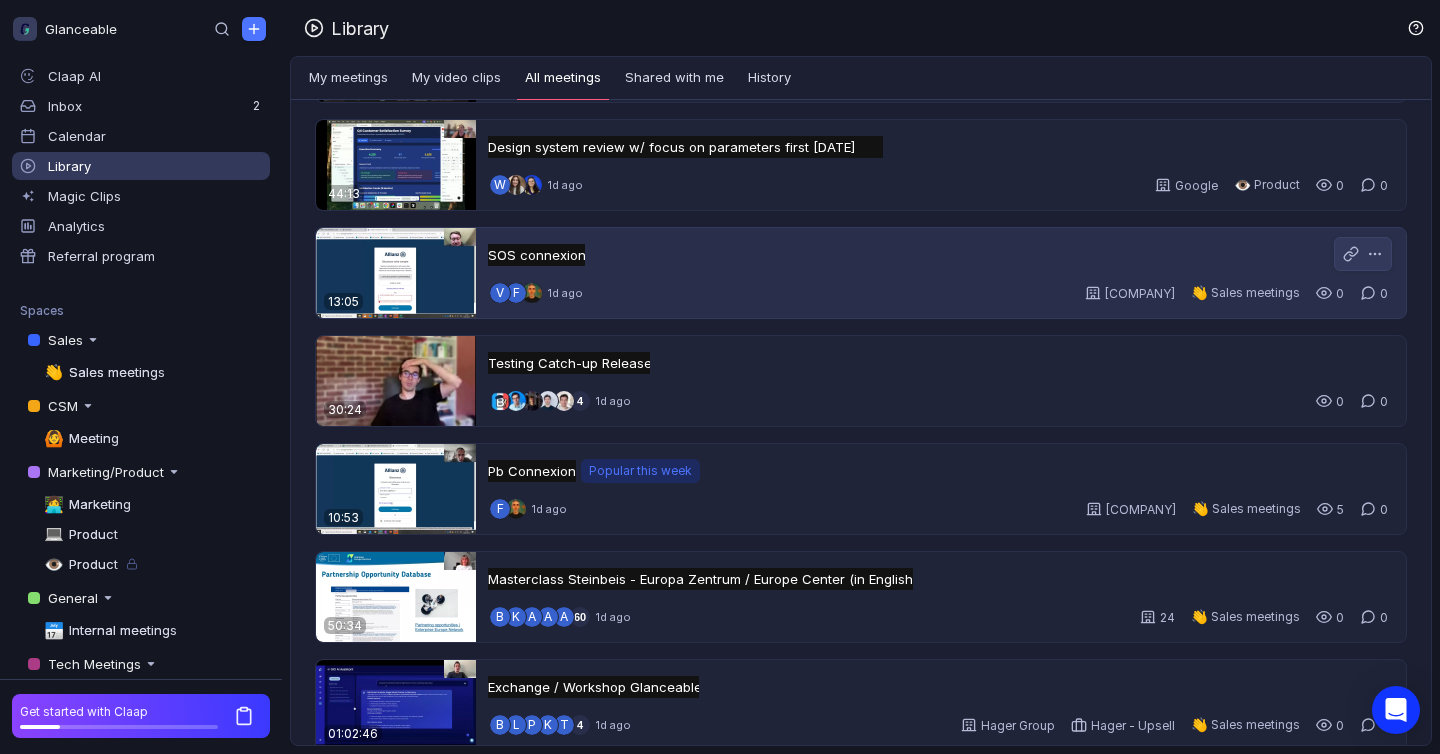 scroll, scrollTop: 392, scrollLeft: 0, axis: vertical 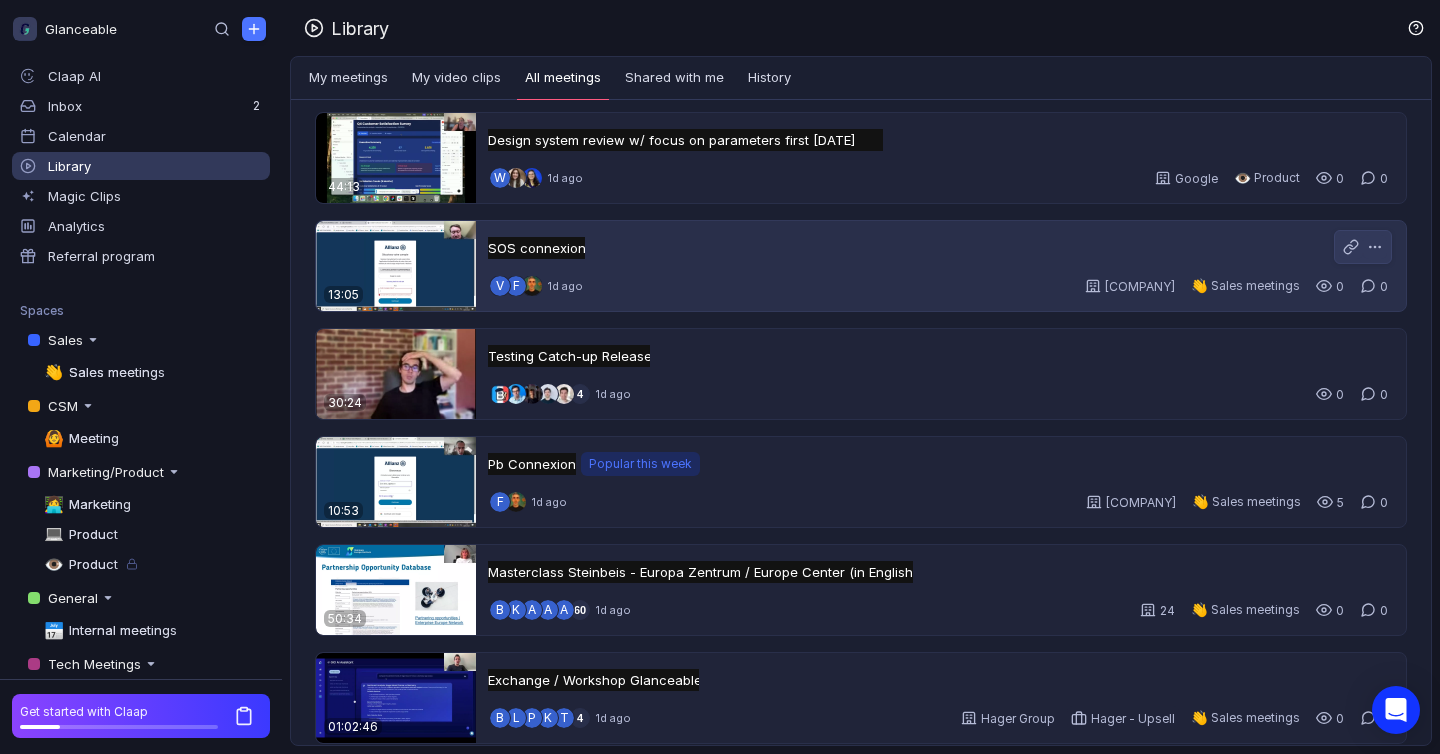 click on "SOS connexion SOS connexion Untitled" at bounding box center [536, 248] 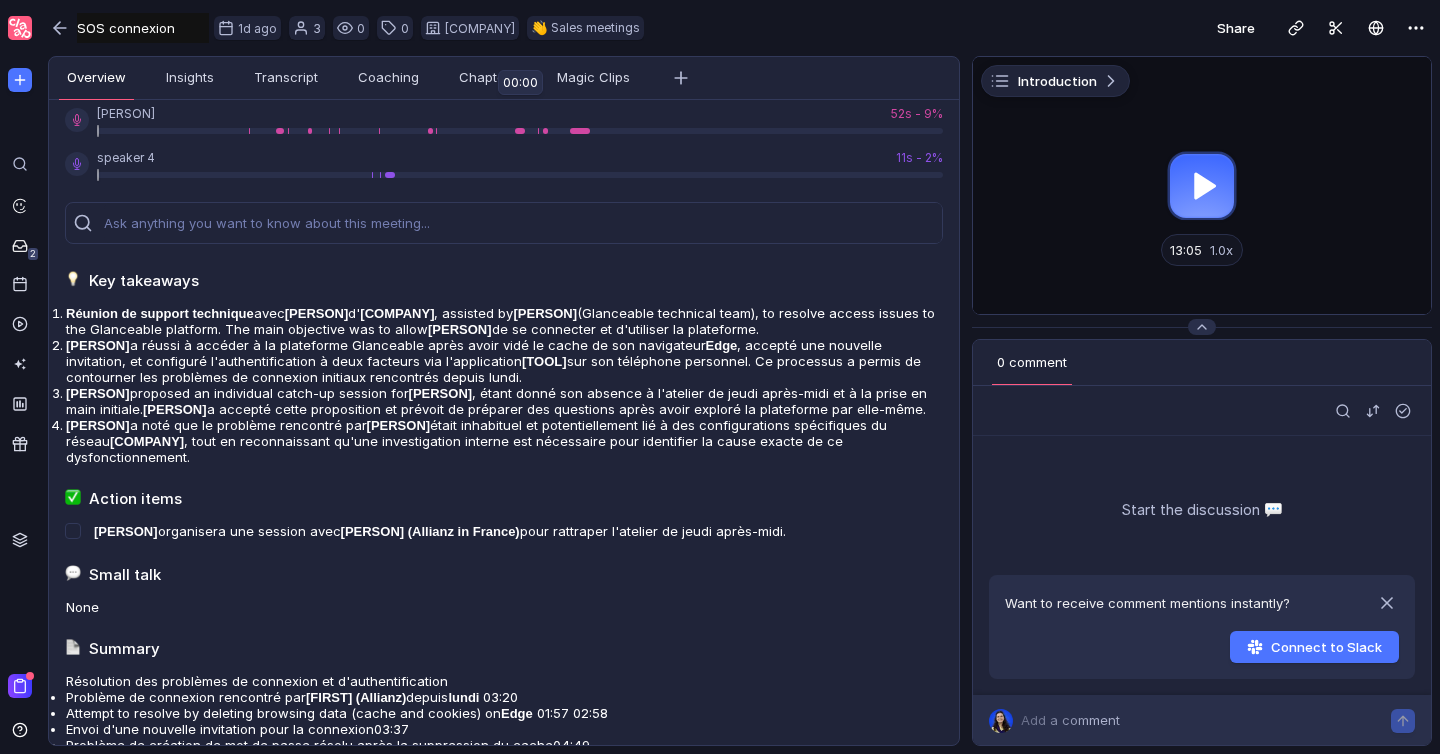scroll, scrollTop: 157, scrollLeft: 0, axis: vertical 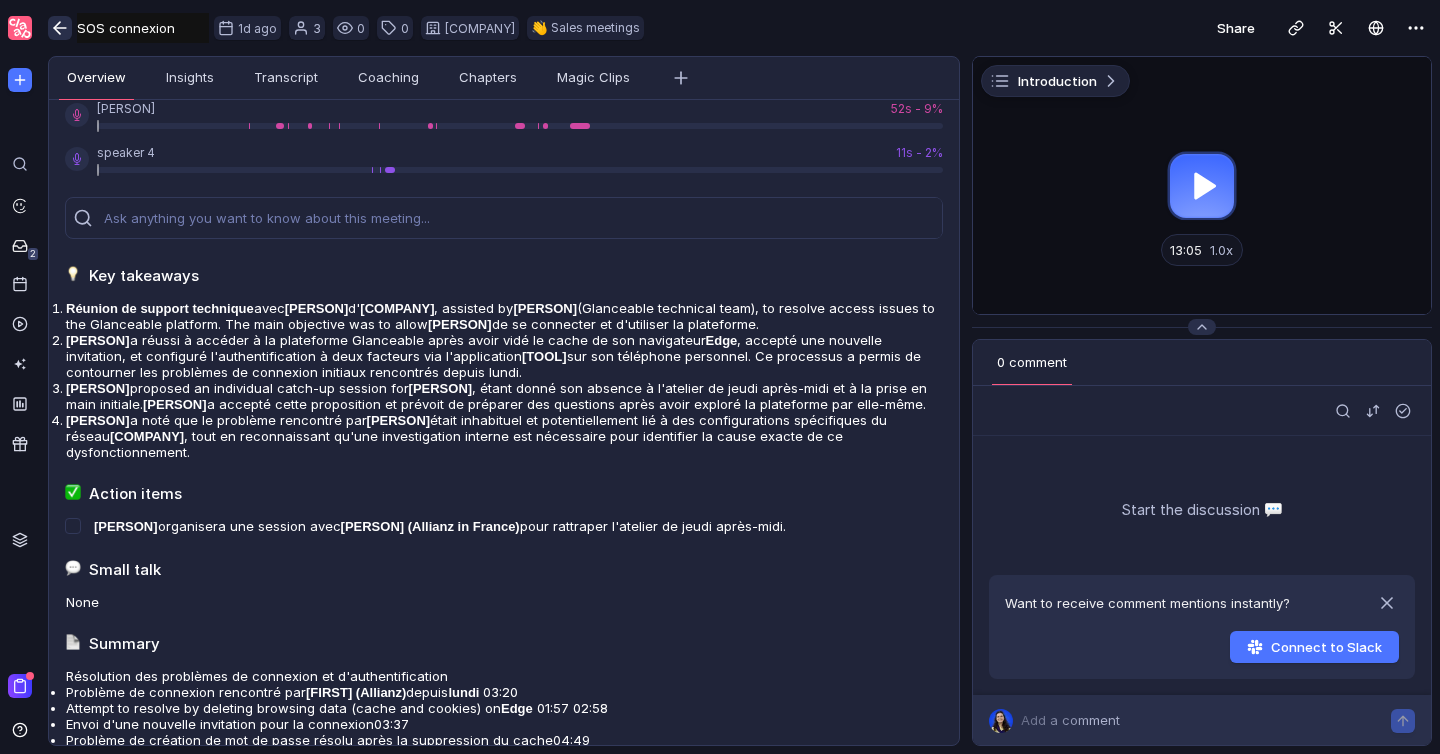 click at bounding box center (60, 28) 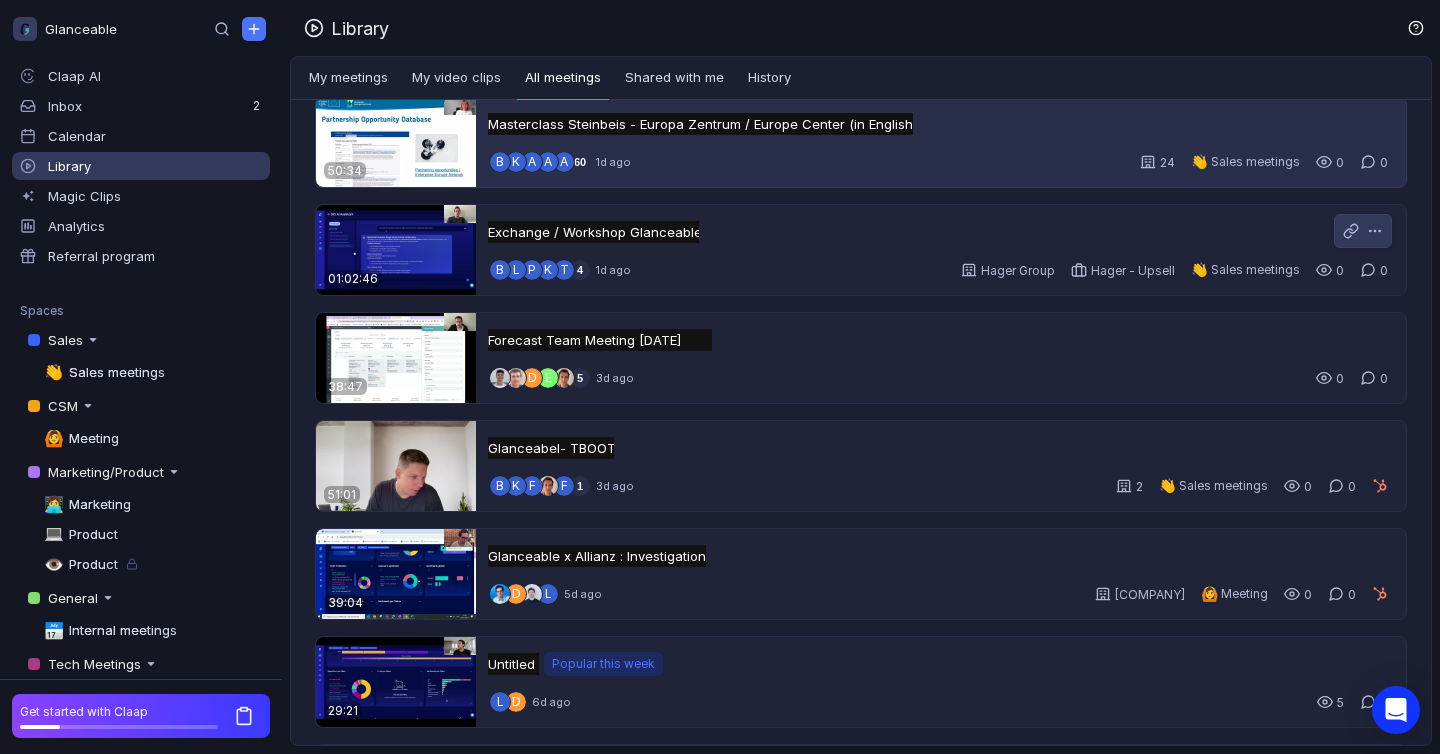 scroll, scrollTop: 843, scrollLeft: 0, axis: vertical 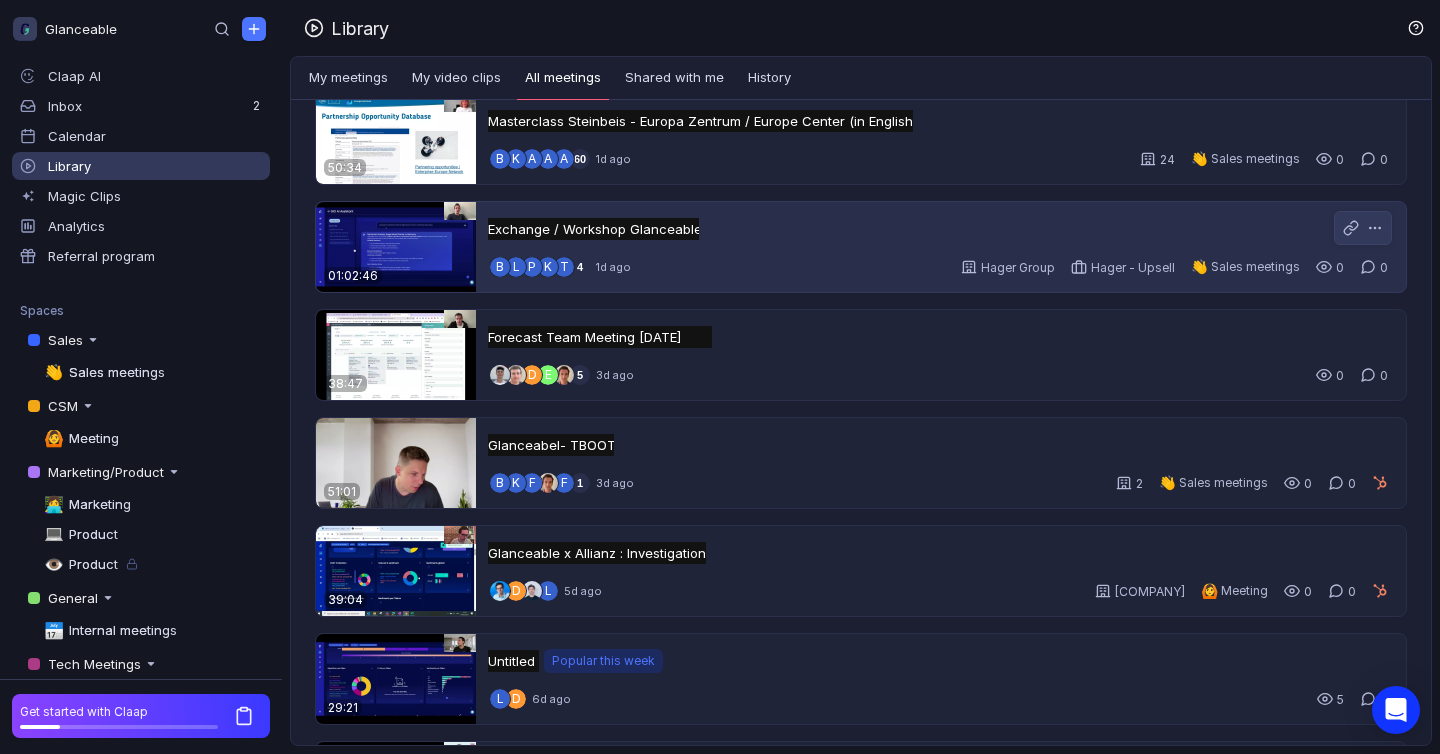 click on "Exchange / Workshop Glanceable Exchange / Workshop Glanceable Untitled" at bounding box center [593, 229] 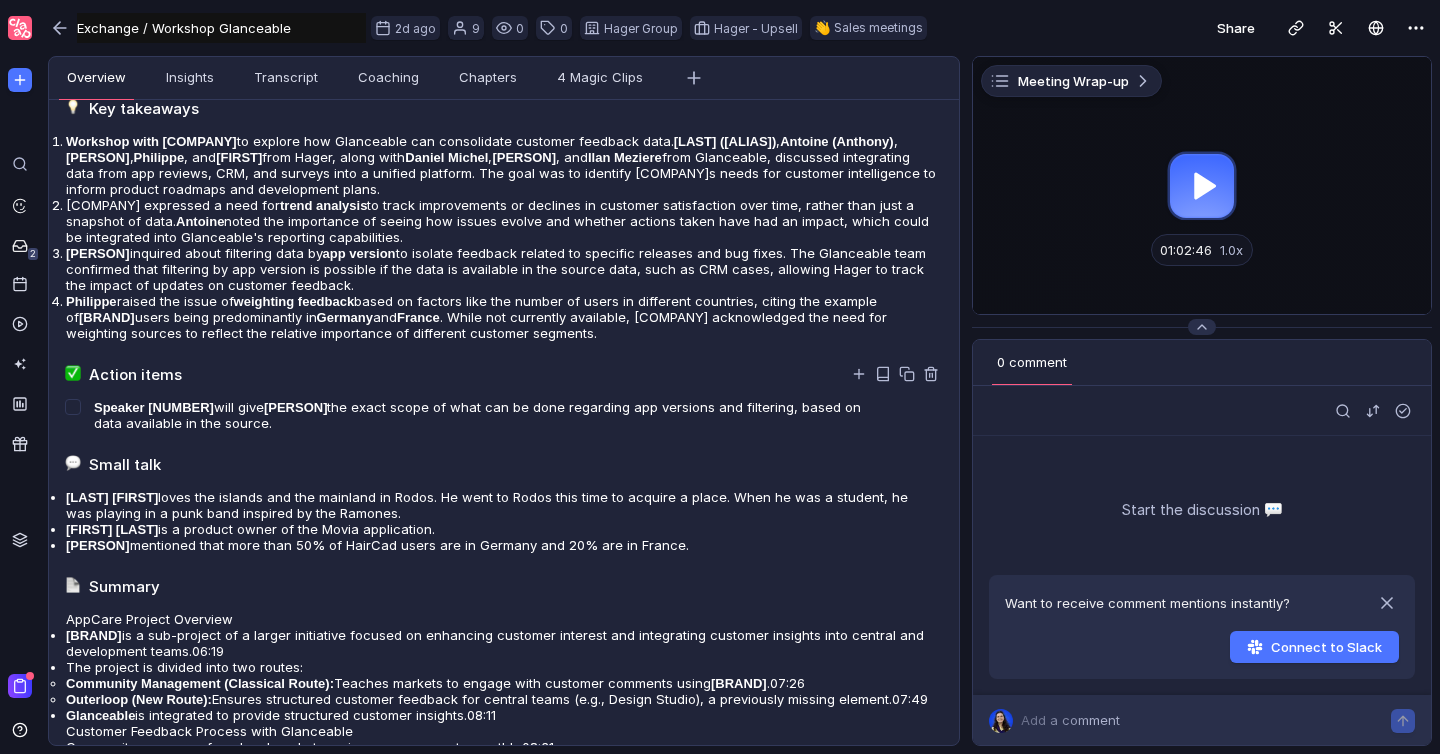 scroll, scrollTop: 402, scrollLeft: 0, axis: vertical 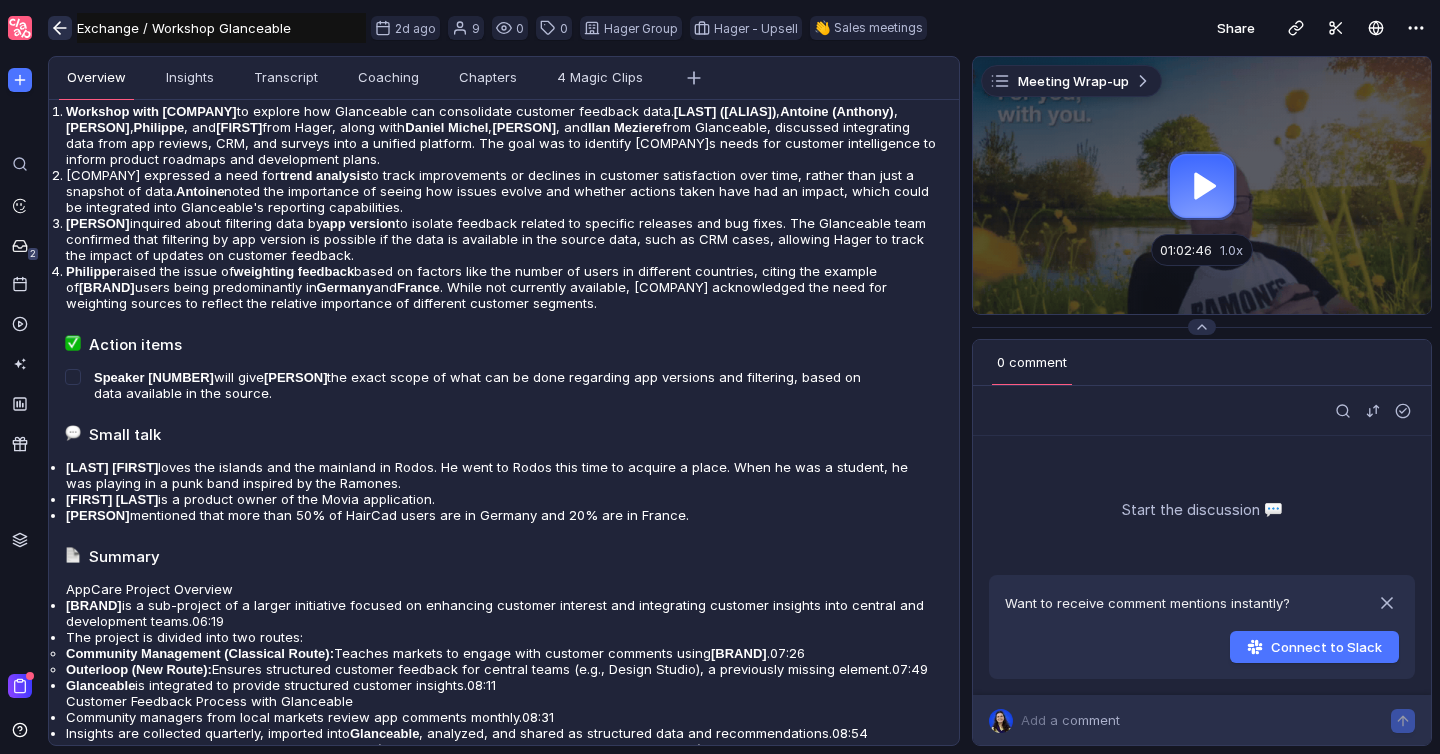 click at bounding box center [60, 28] 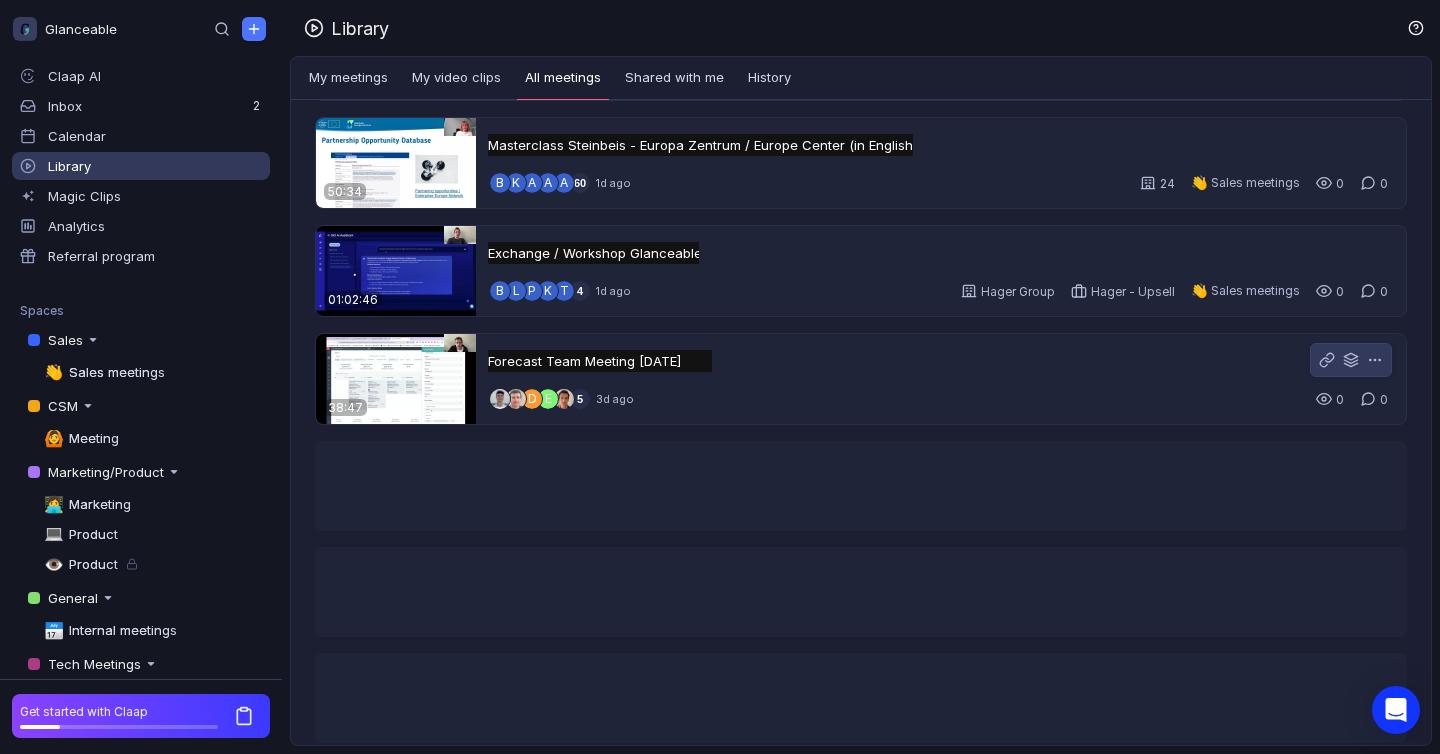scroll, scrollTop: 841, scrollLeft: 0, axis: vertical 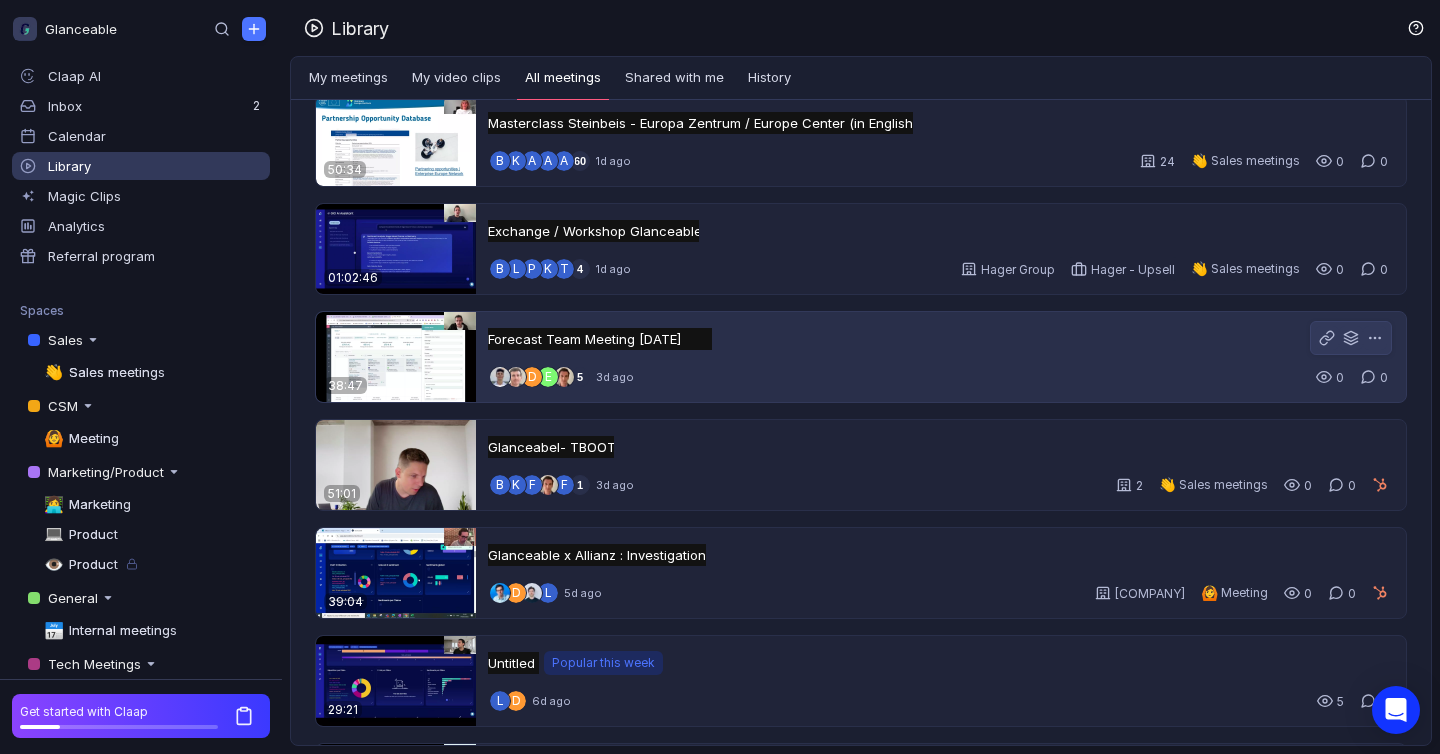 click on "Forecast Team Meeting [DATE] Forecast Team Meeting [DATE] Untitled" at bounding box center (600, 339) 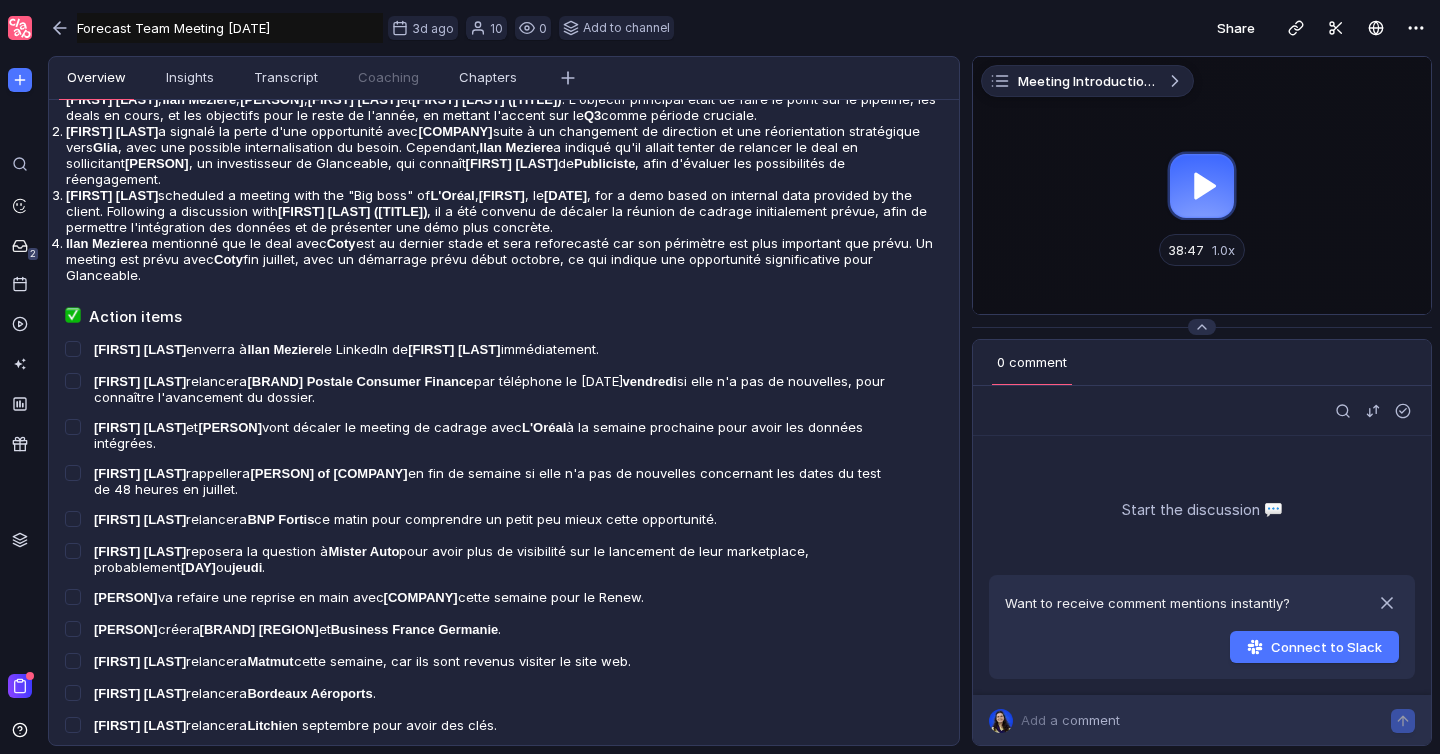 scroll, scrollTop: 438, scrollLeft: 0, axis: vertical 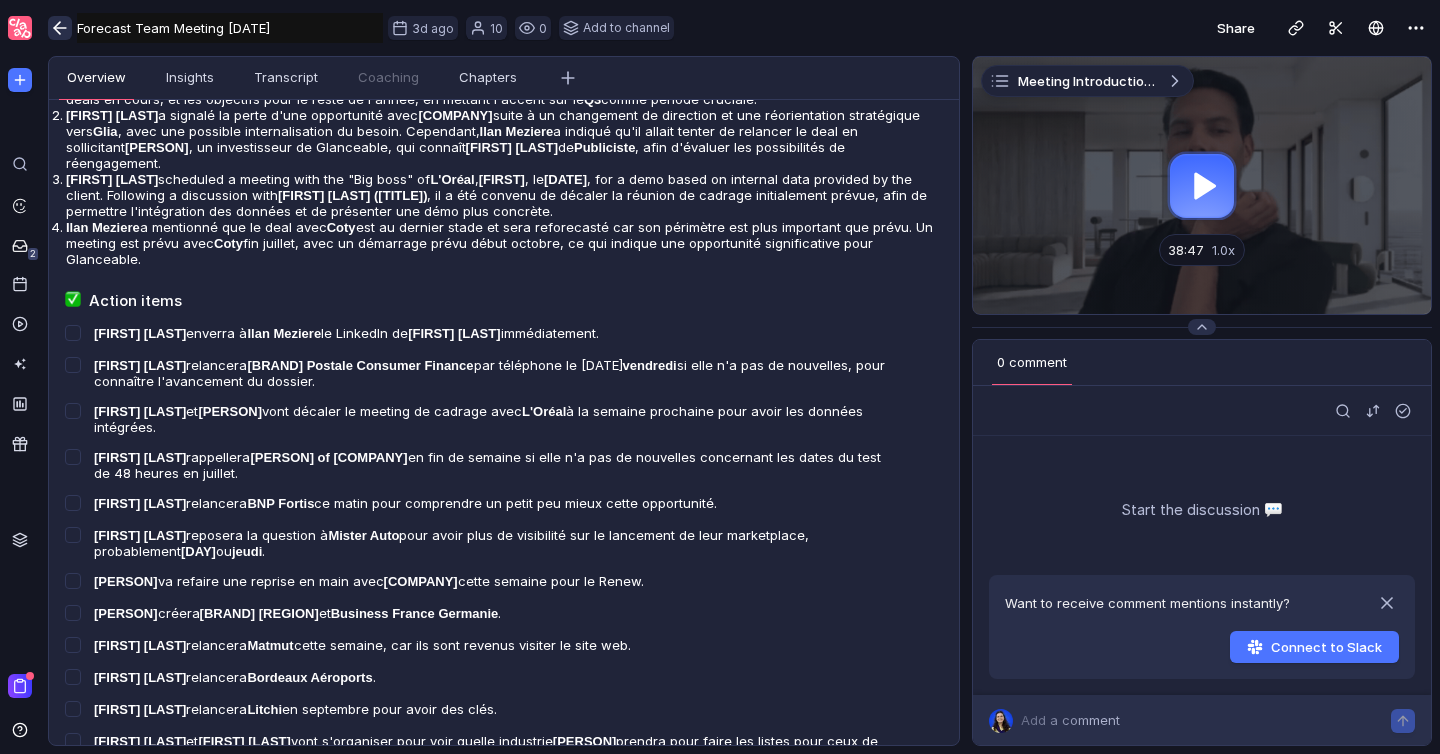 click at bounding box center [60, 28] 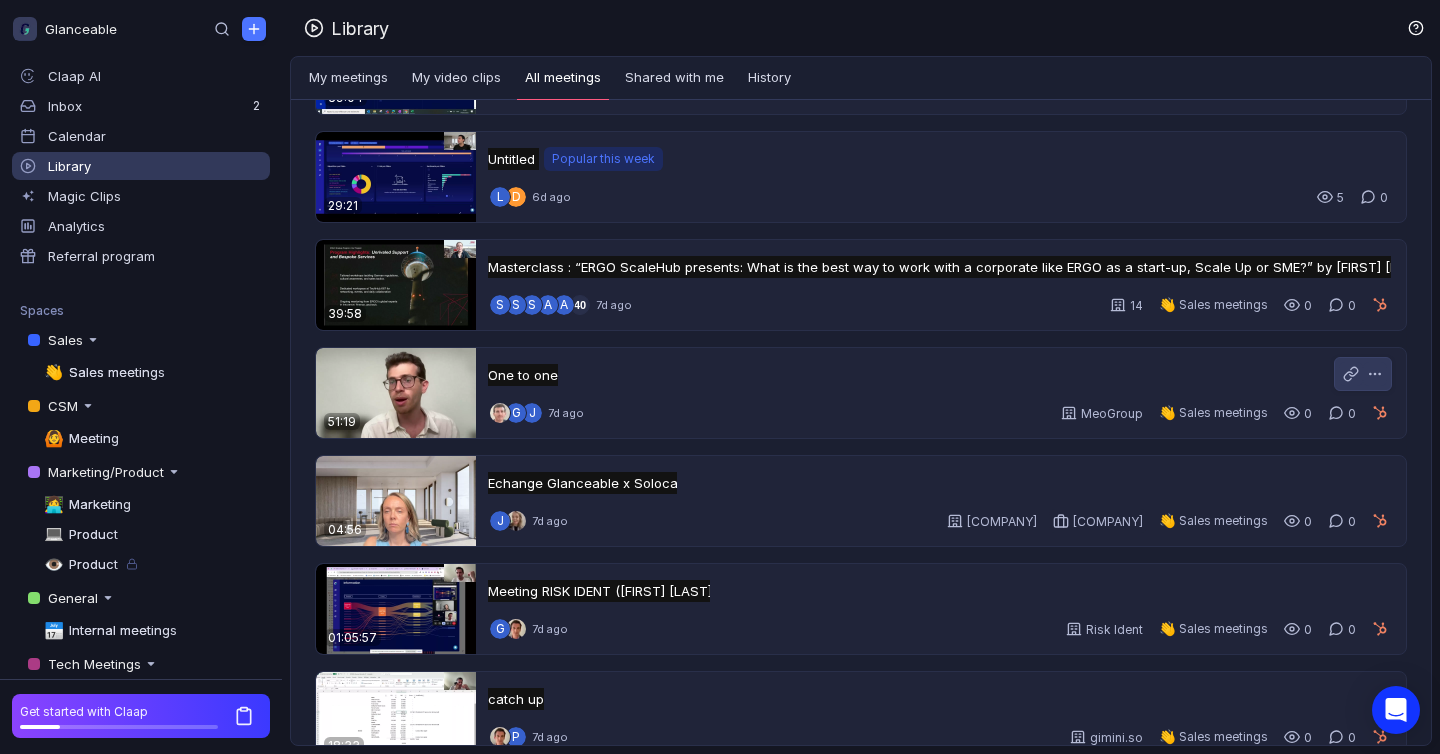 scroll, scrollTop: 1364, scrollLeft: 0, axis: vertical 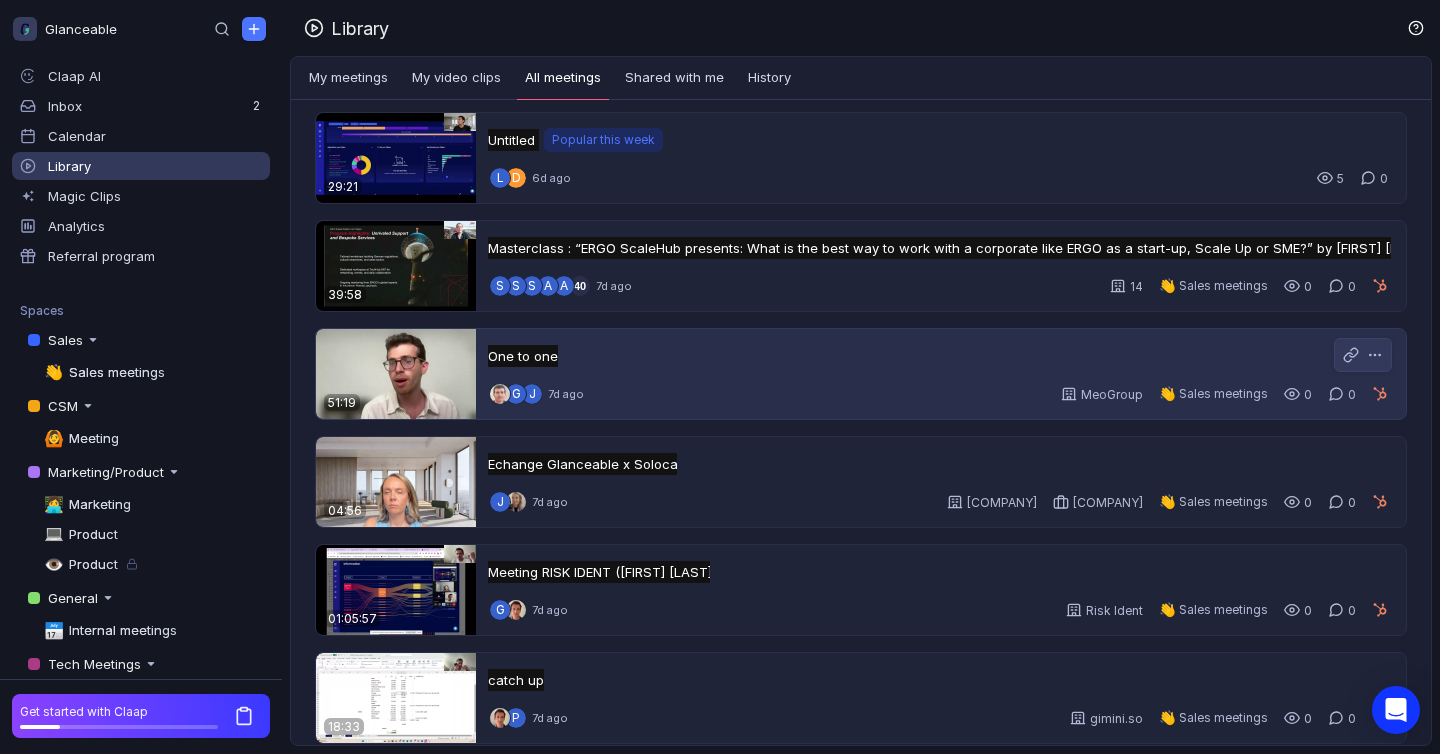 click on "One to one One to one Untitled" at bounding box center [523, 356] 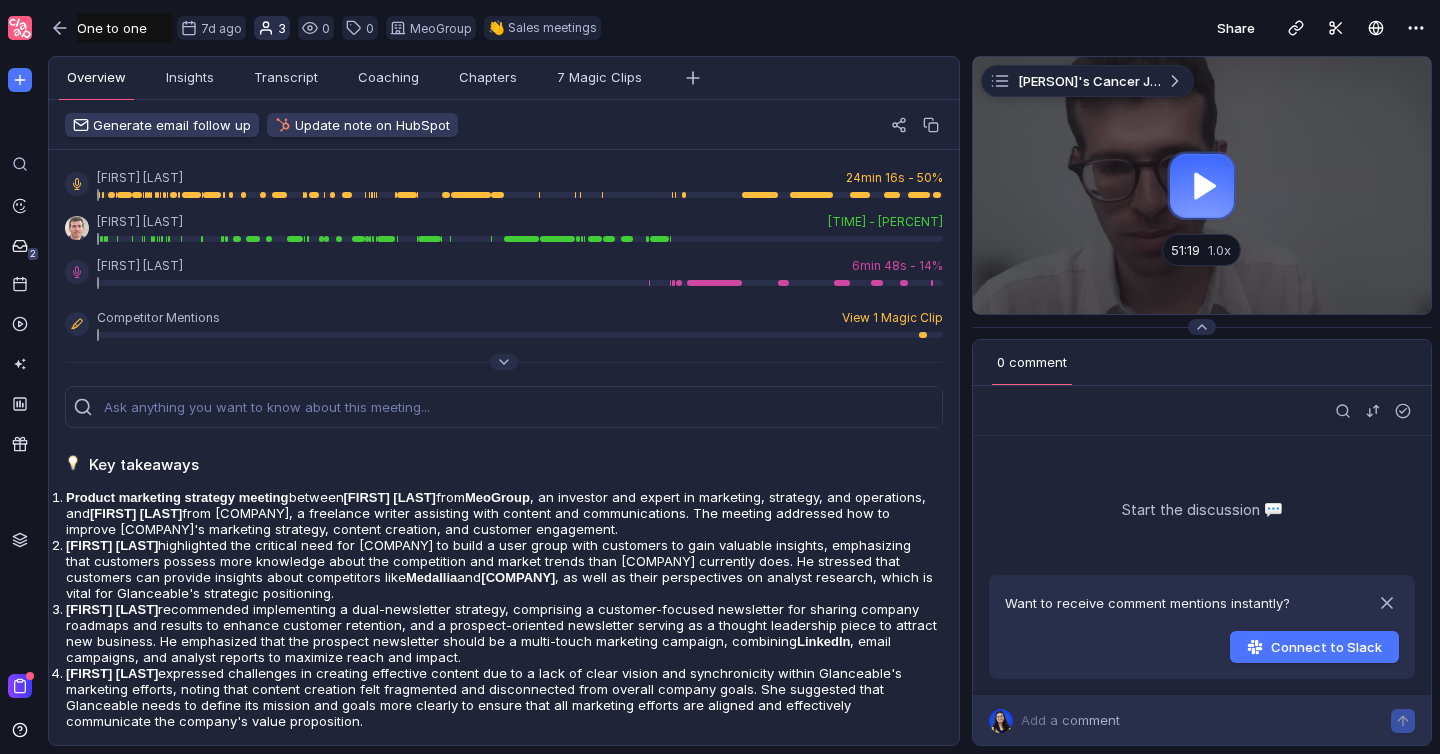 click at bounding box center (266, 28) 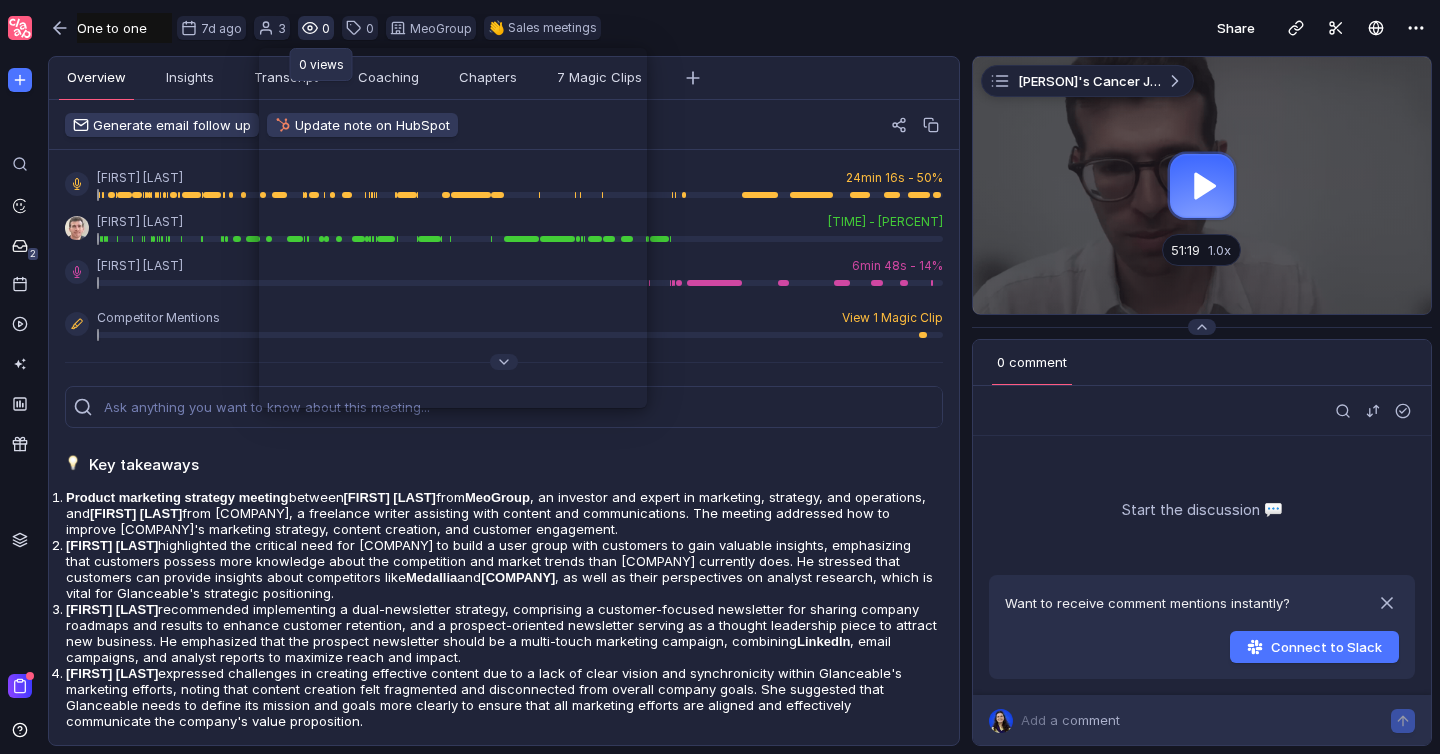 click at bounding box center [310, 28] 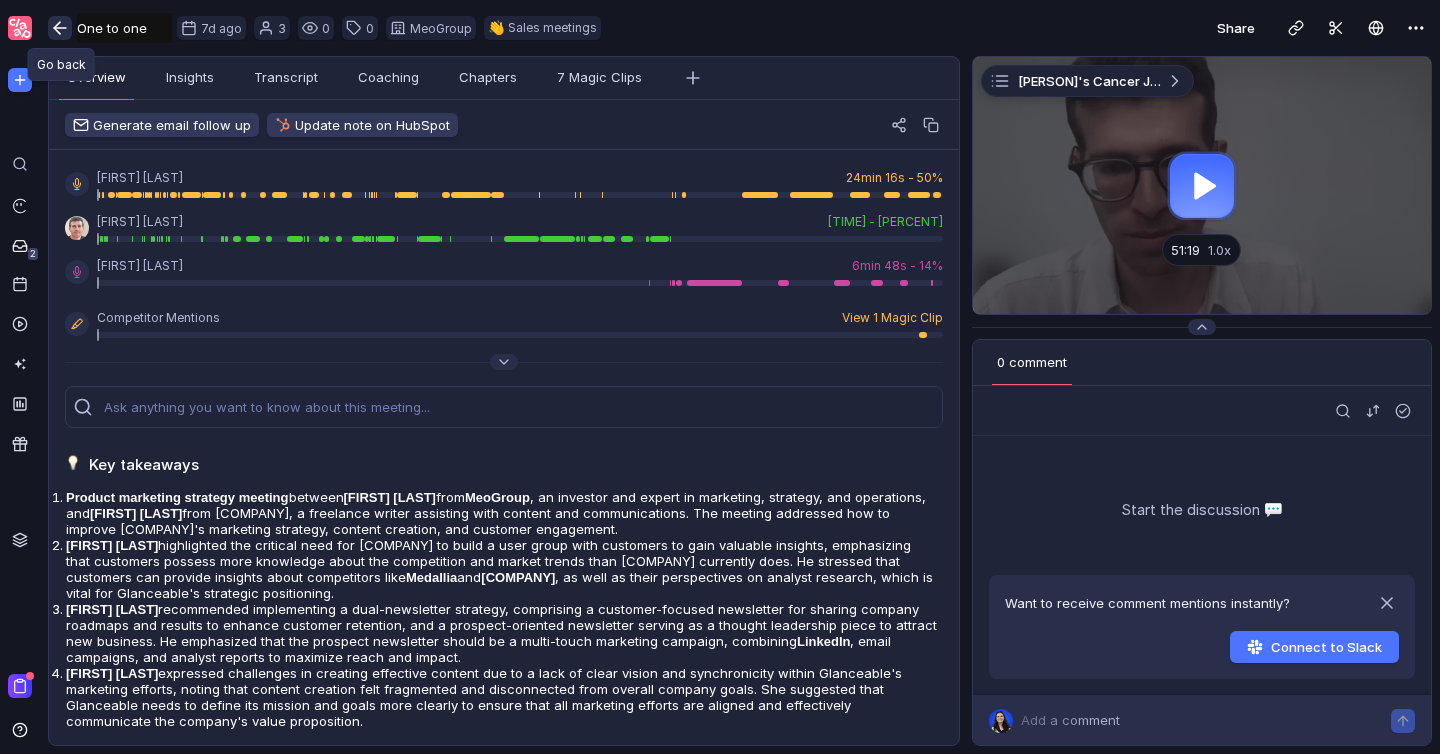 click at bounding box center (57, 28) 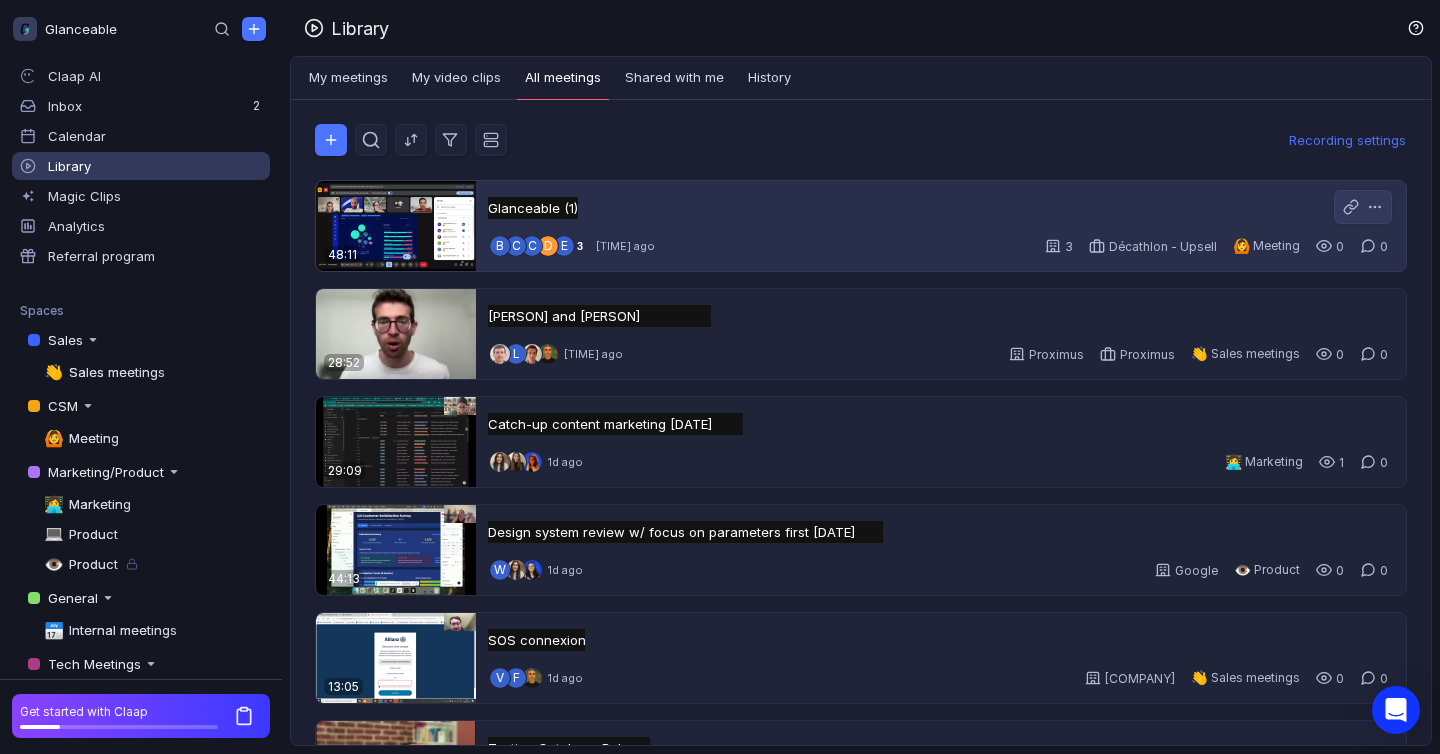 click on "Glanceable (1) Glanceable (1) Untitled" at bounding box center (533, 208) 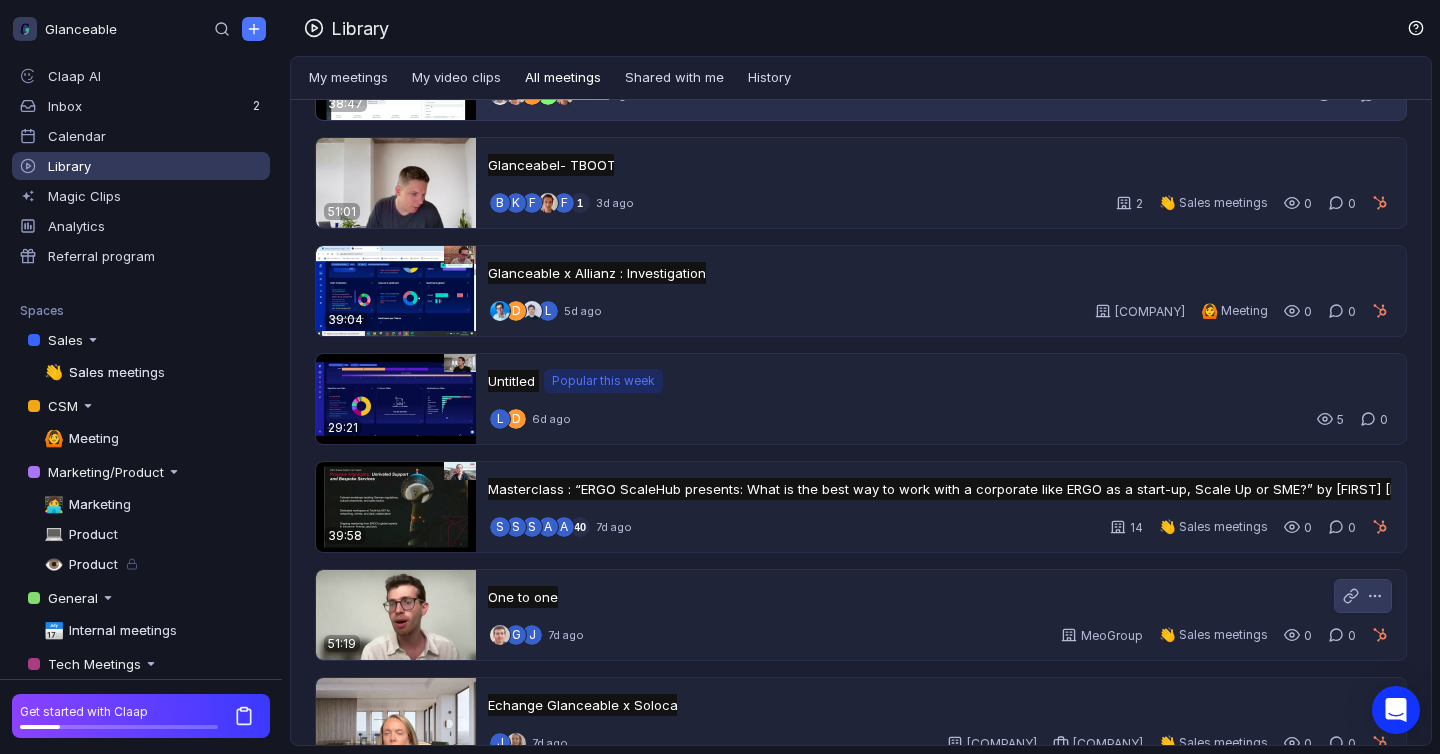 scroll, scrollTop: 1340, scrollLeft: 0, axis: vertical 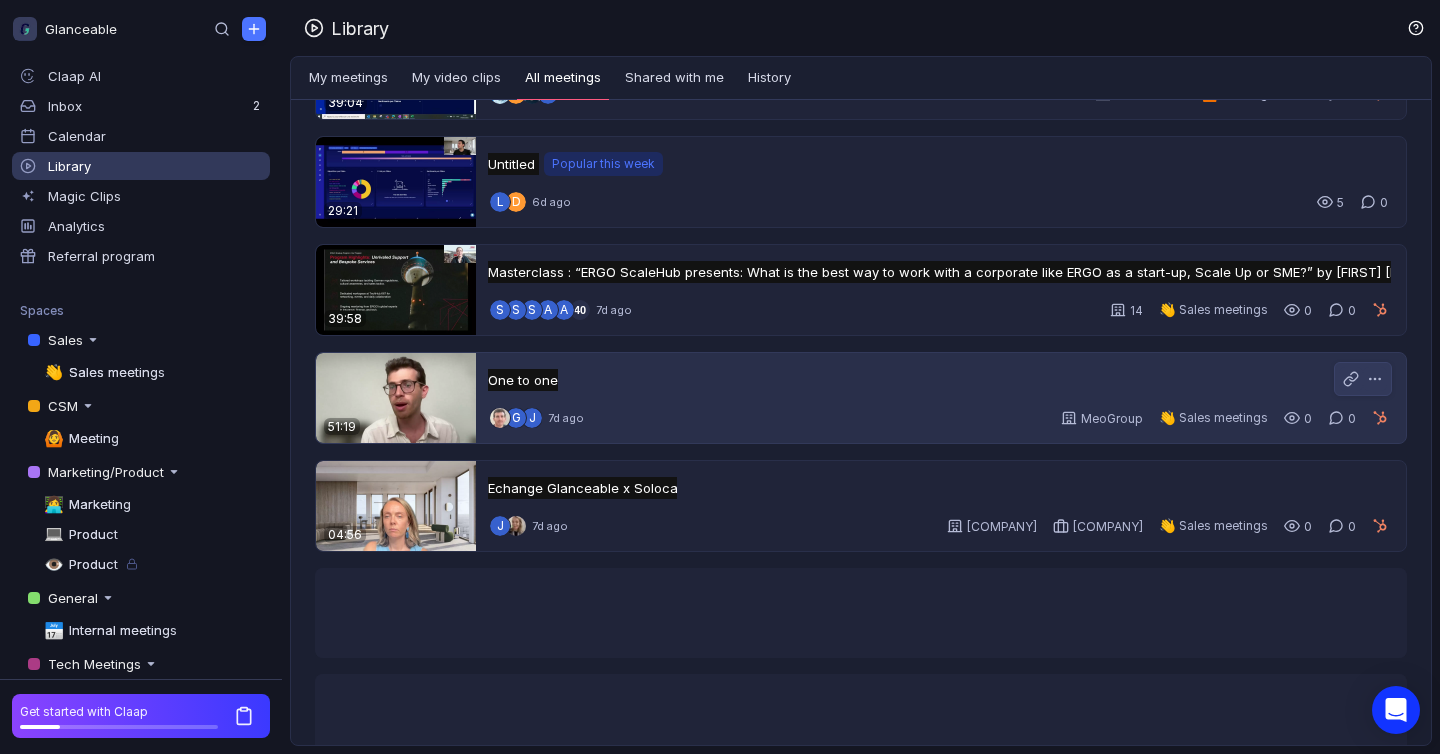 click on "One to one One to one Untitled" at bounding box center [523, 380] 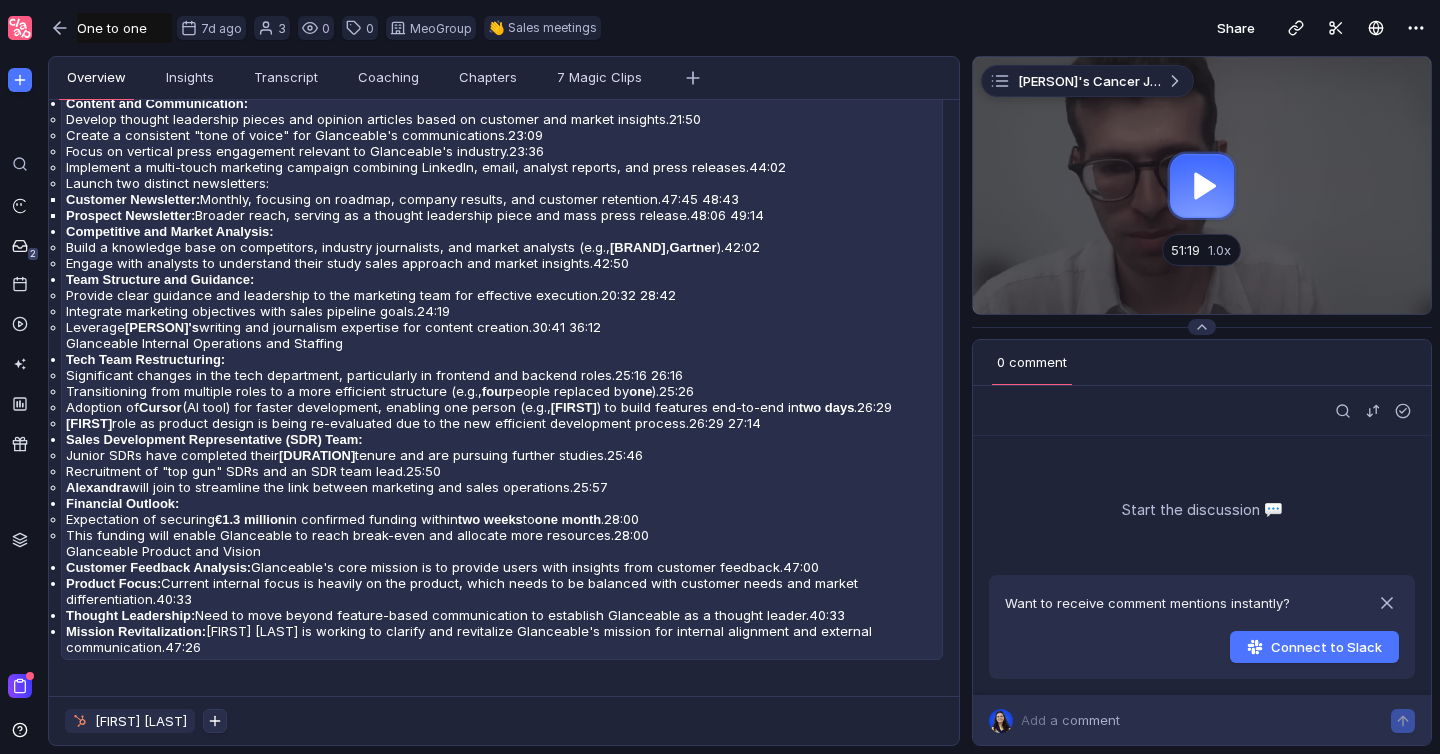 scroll, scrollTop: 1989, scrollLeft: 0, axis: vertical 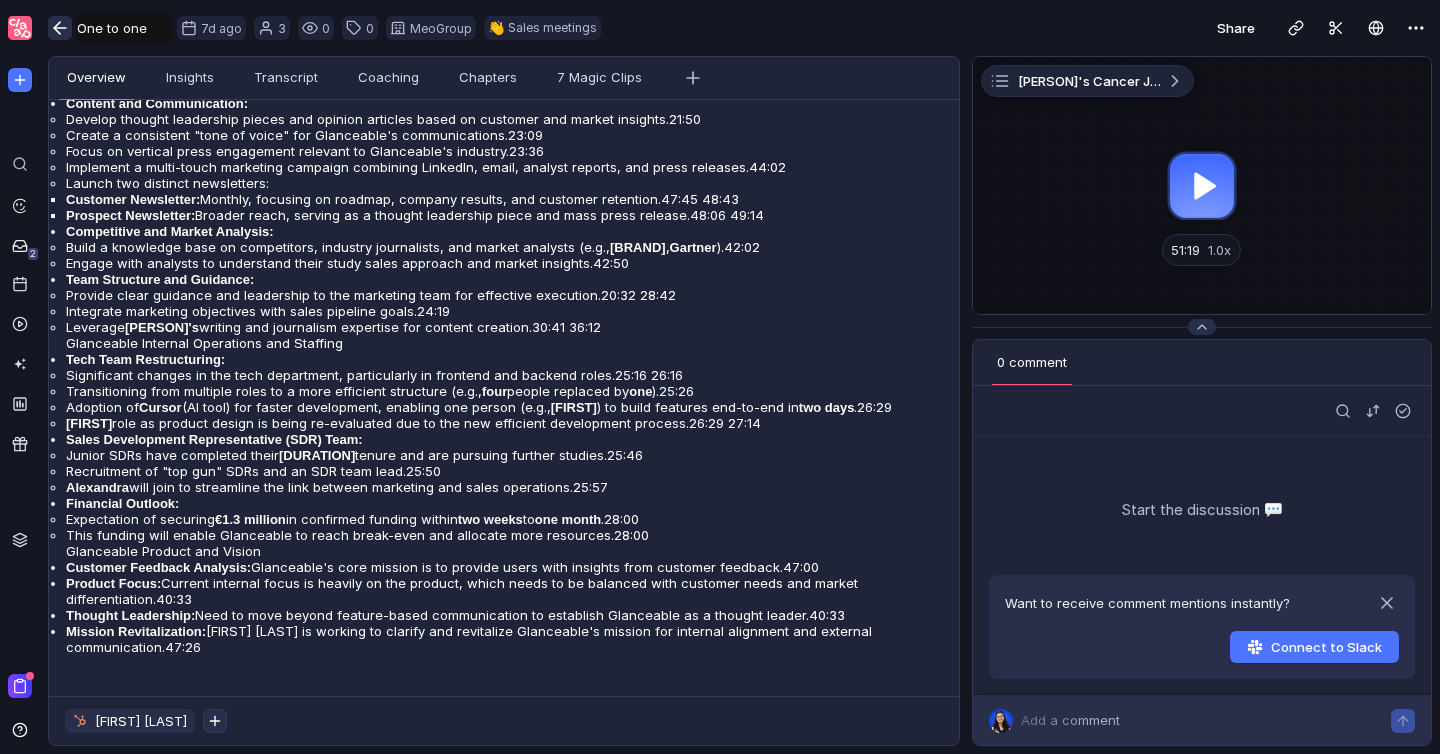 click at bounding box center (60, 28) 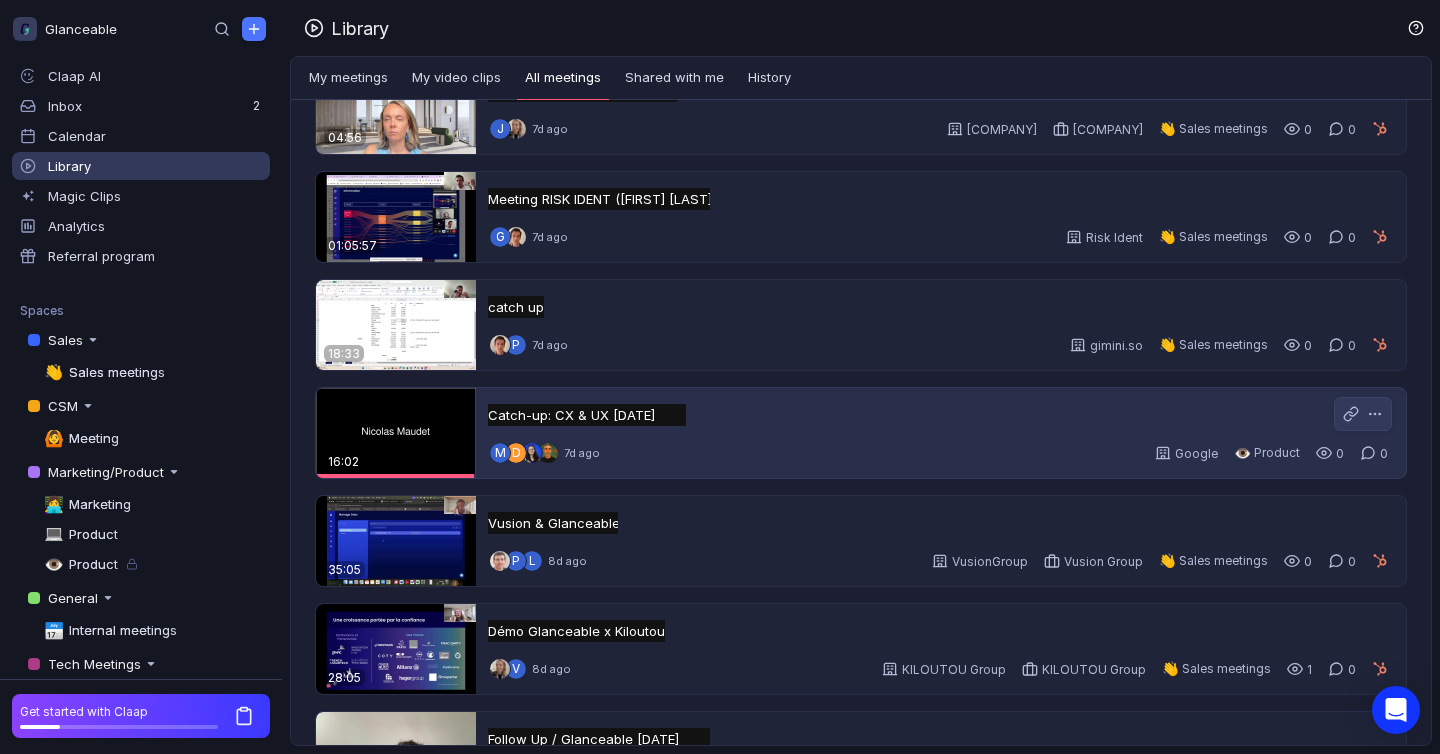 scroll, scrollTop: 1775, scrollLeft: 0, axis: vertical 